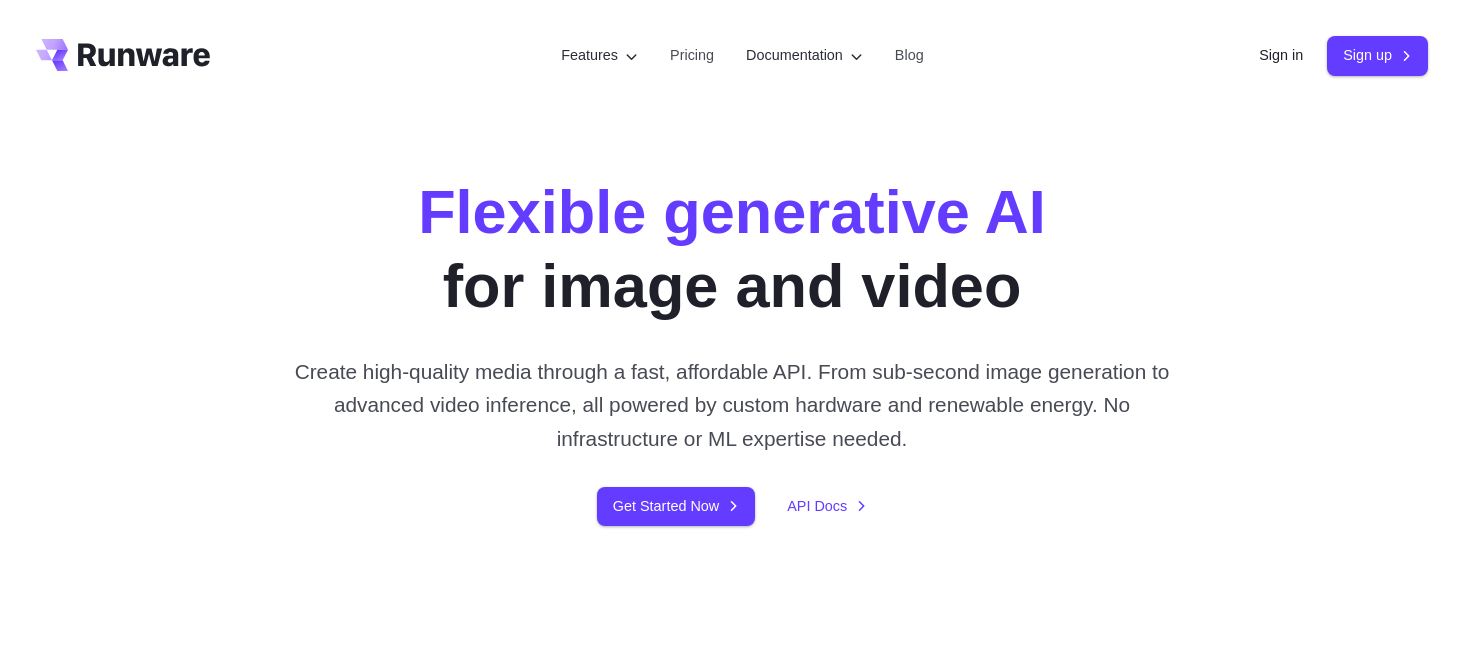 scroll, scrollTop: 0, scrollLeft: 0, axis: both 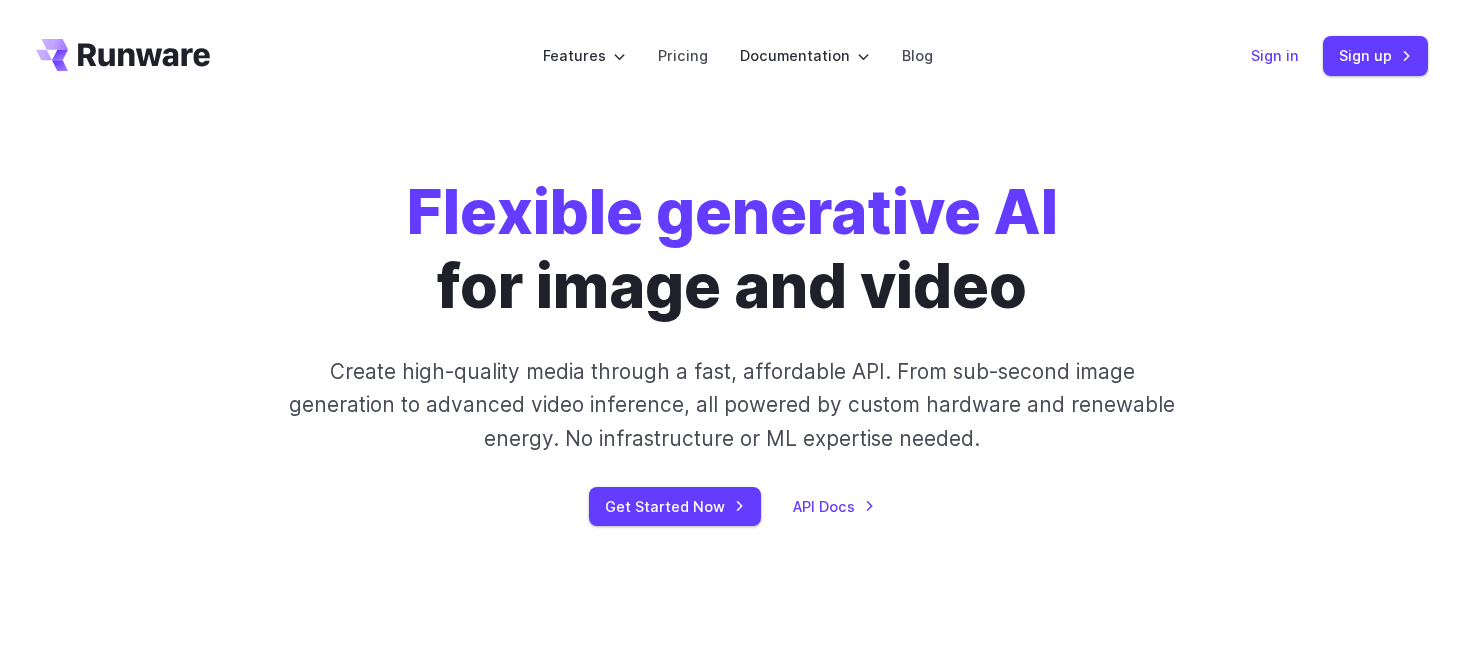 click on "Sign in" at bounding box center [1275, 55] 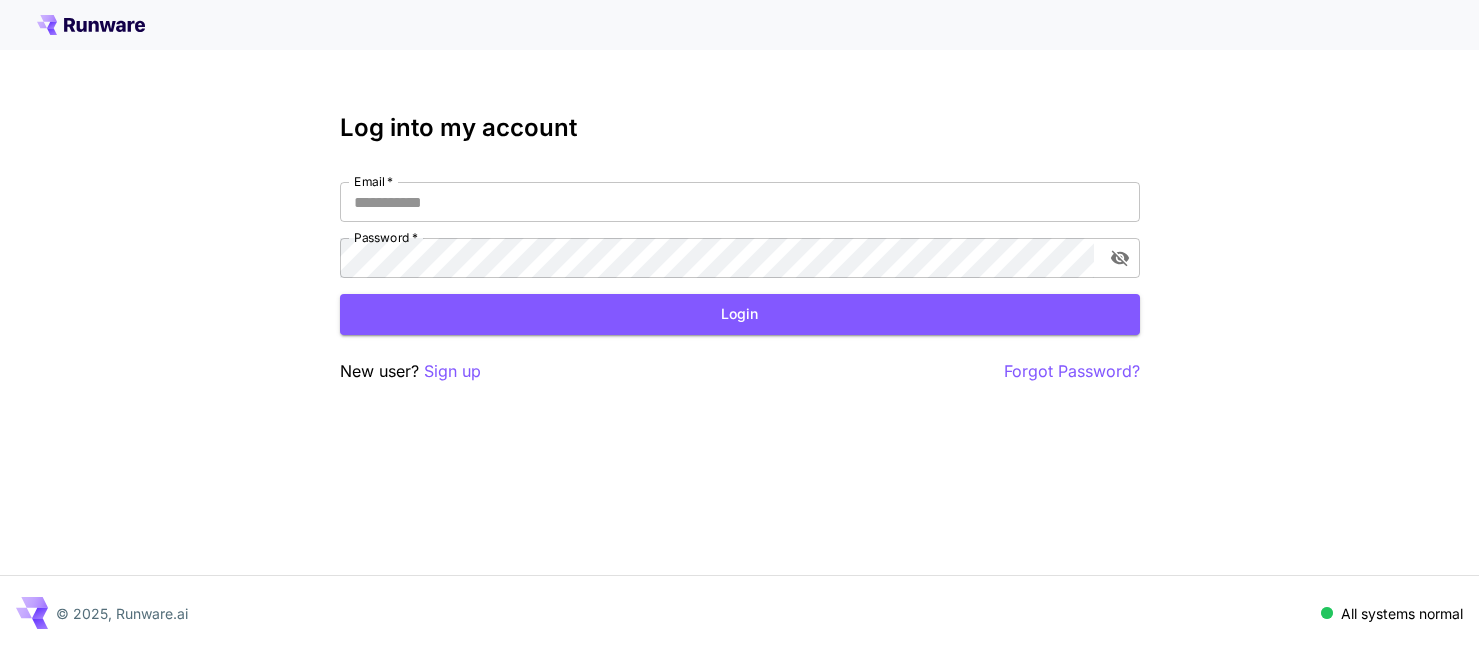 scroll, scrollTop: 0, scrollLeft: 0, axis: both 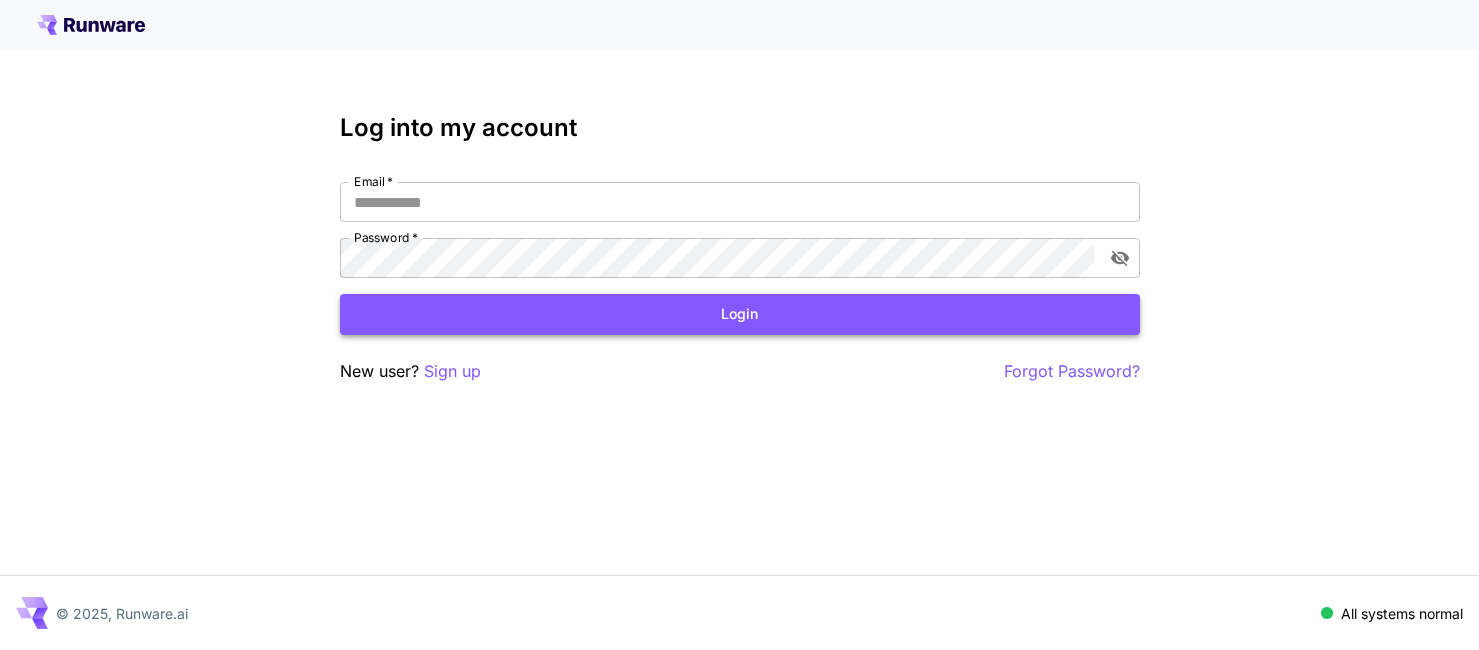 type on "**********" 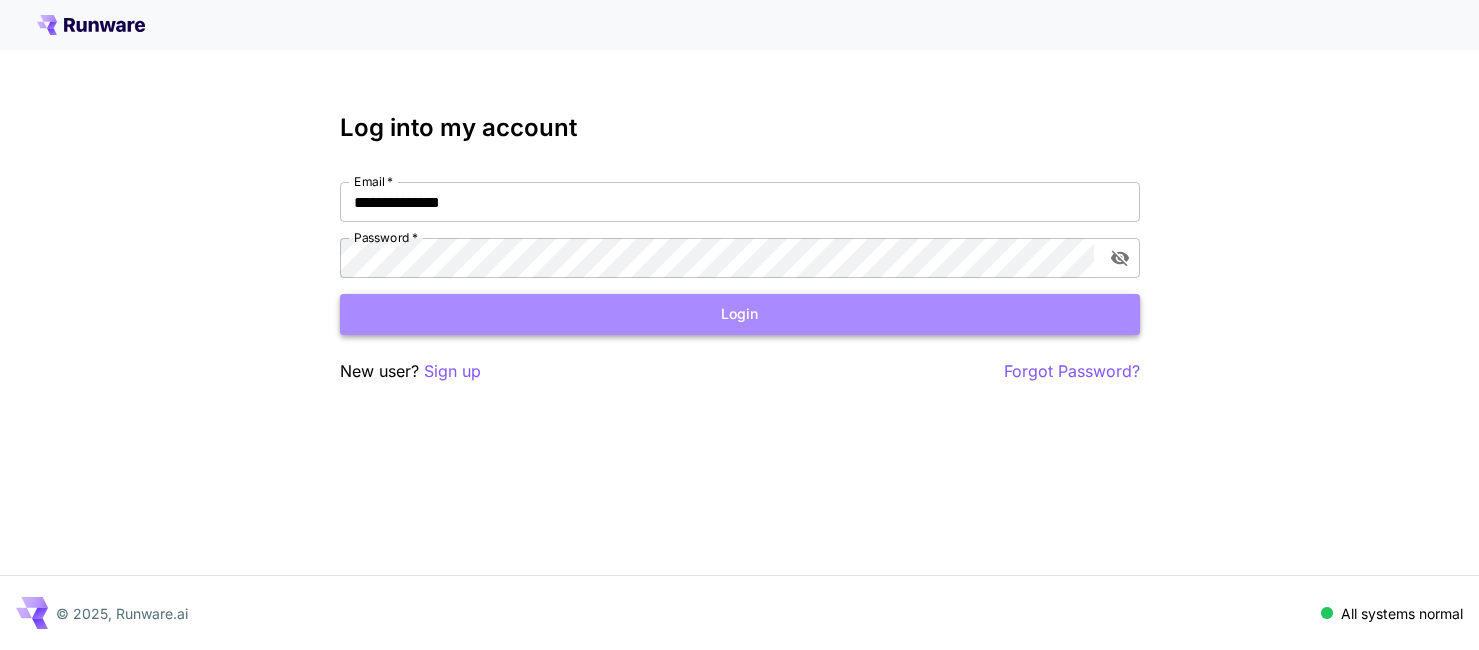 click on "Login" at bounding box center [740, 314] 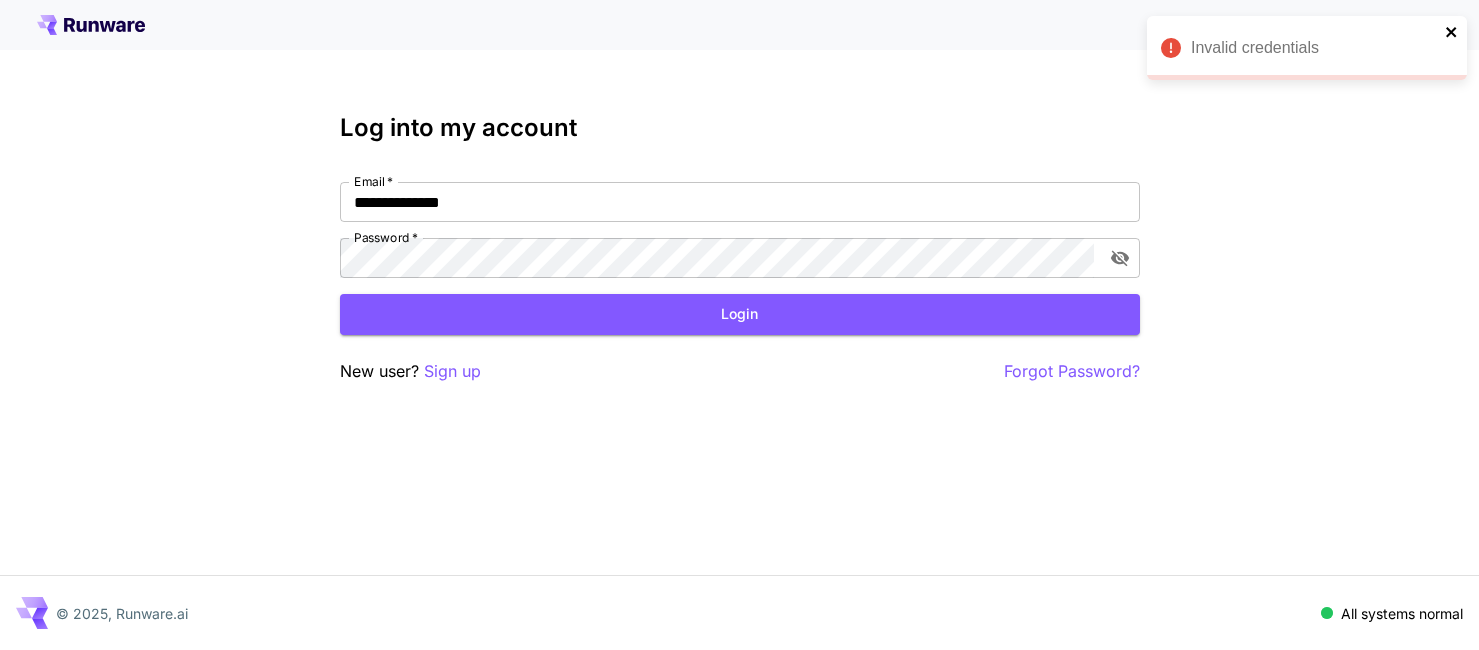 click 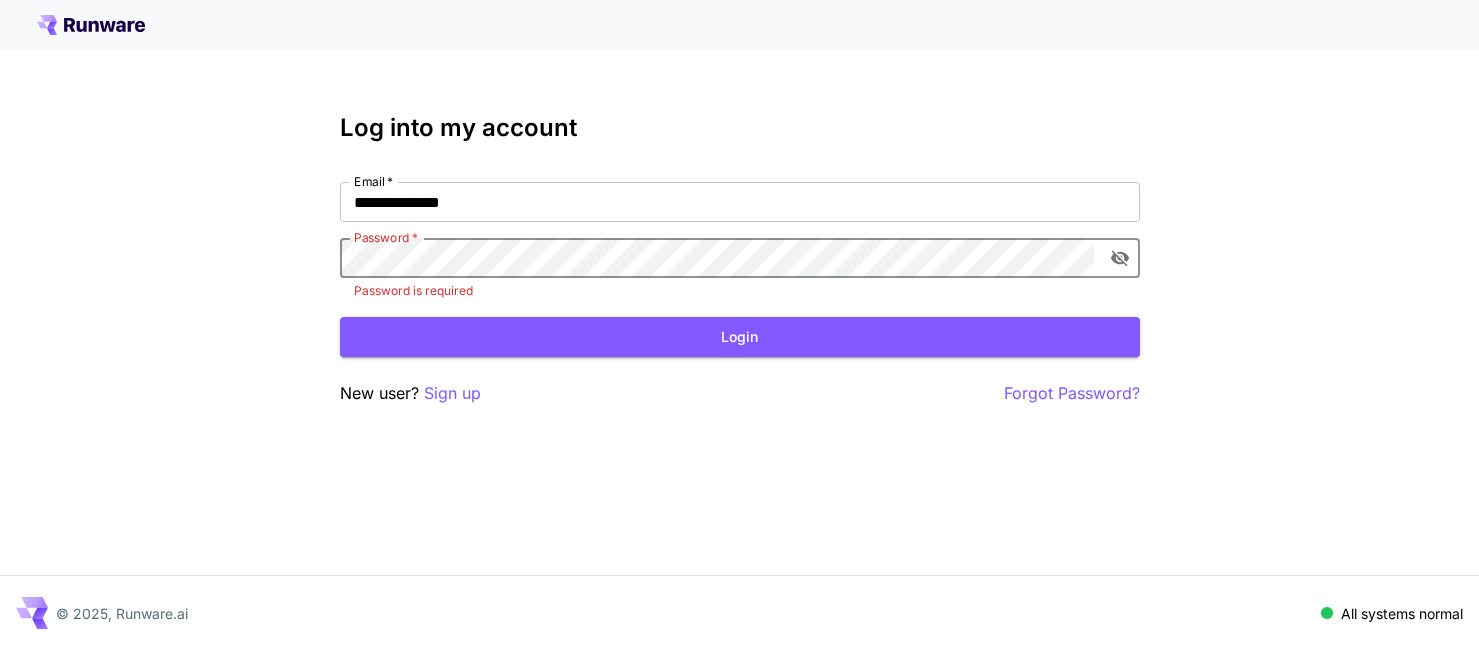 click on "**********" at bounding box center [739, 325] 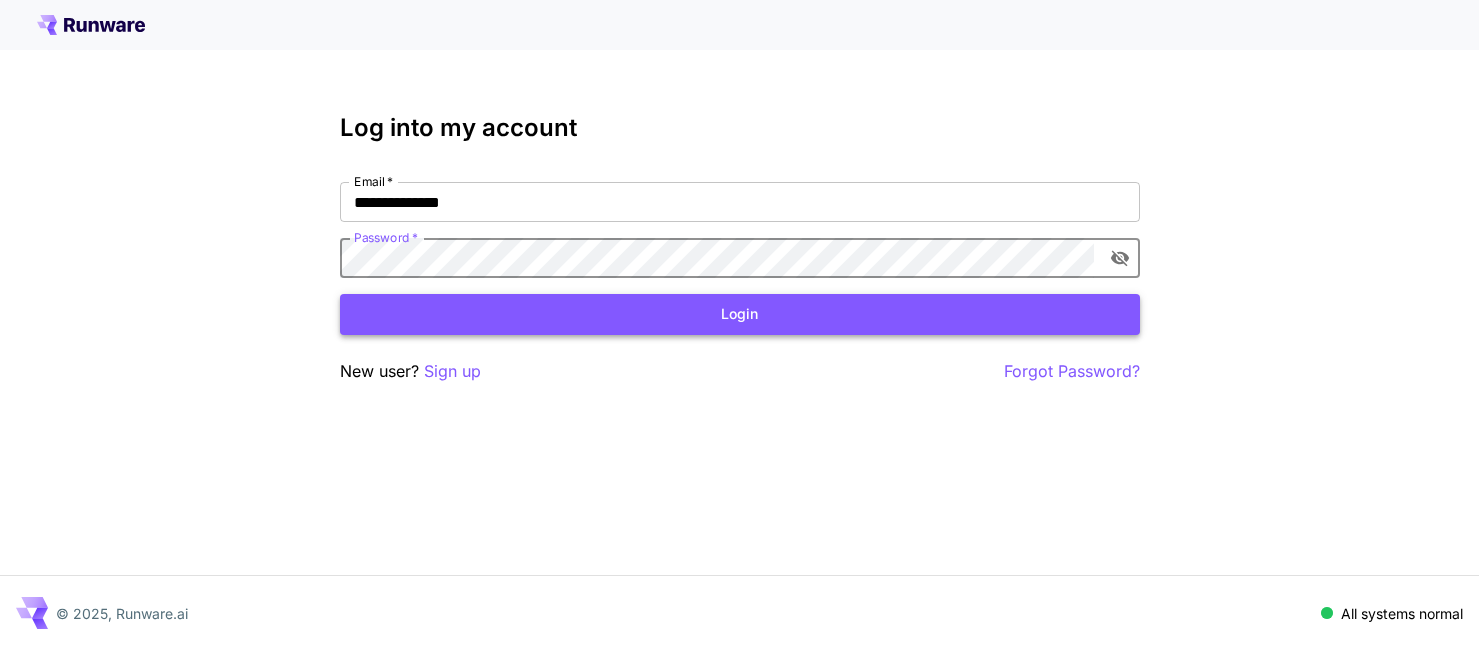 click on "Login" at bounding box center (740, 314) 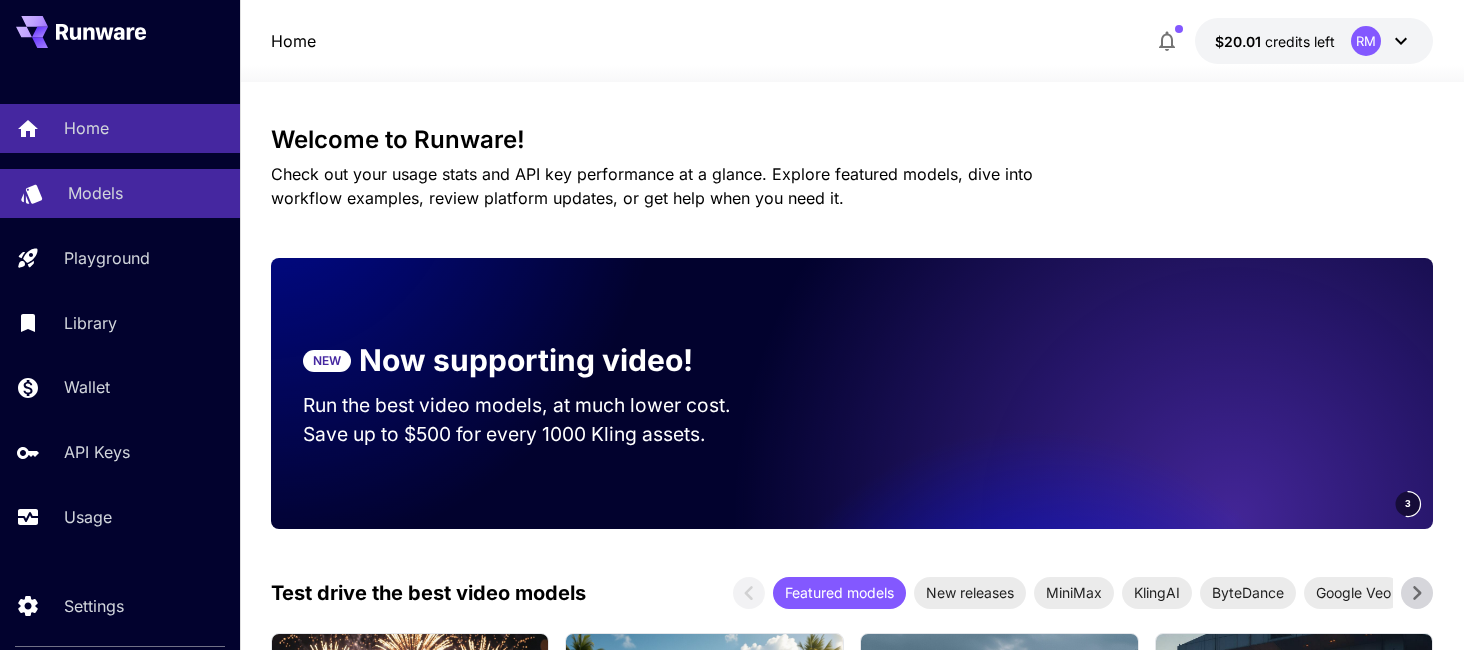 click on "Models" at bounding box center [120, 193] 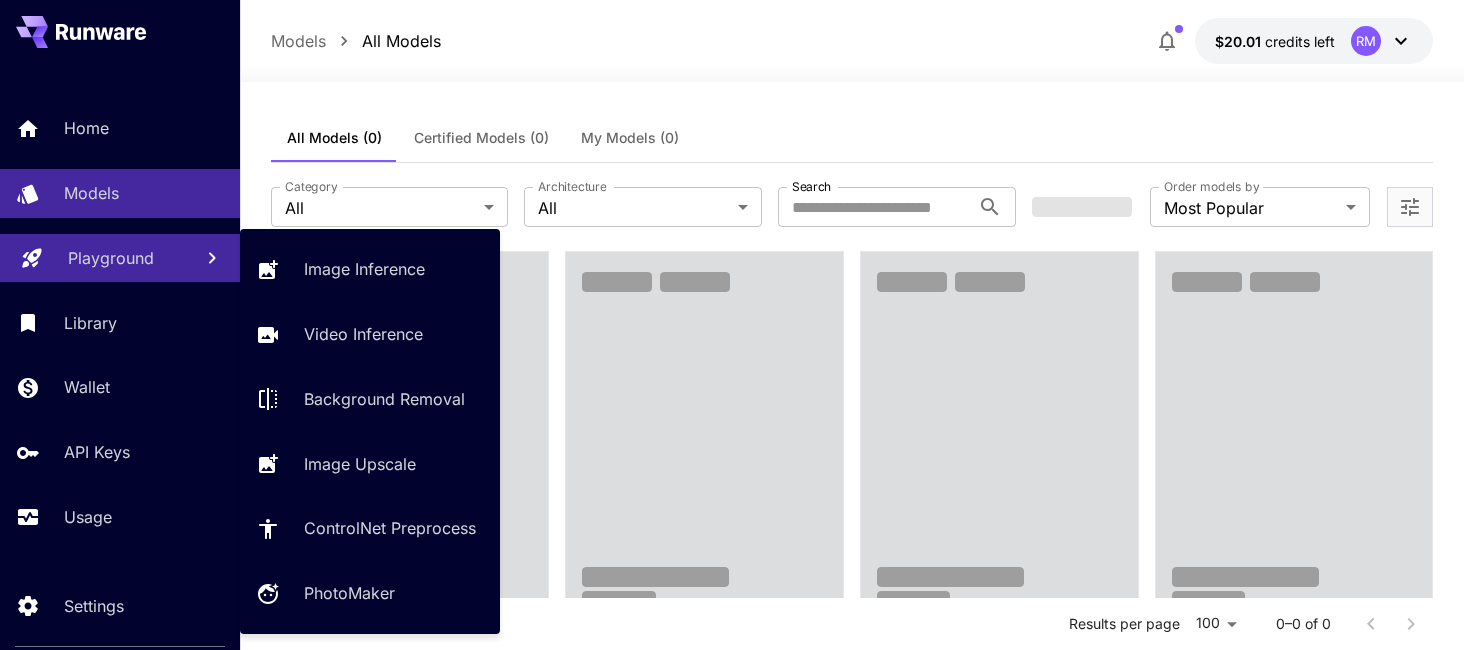 click on "Playground" at bounding box center (120, 258) 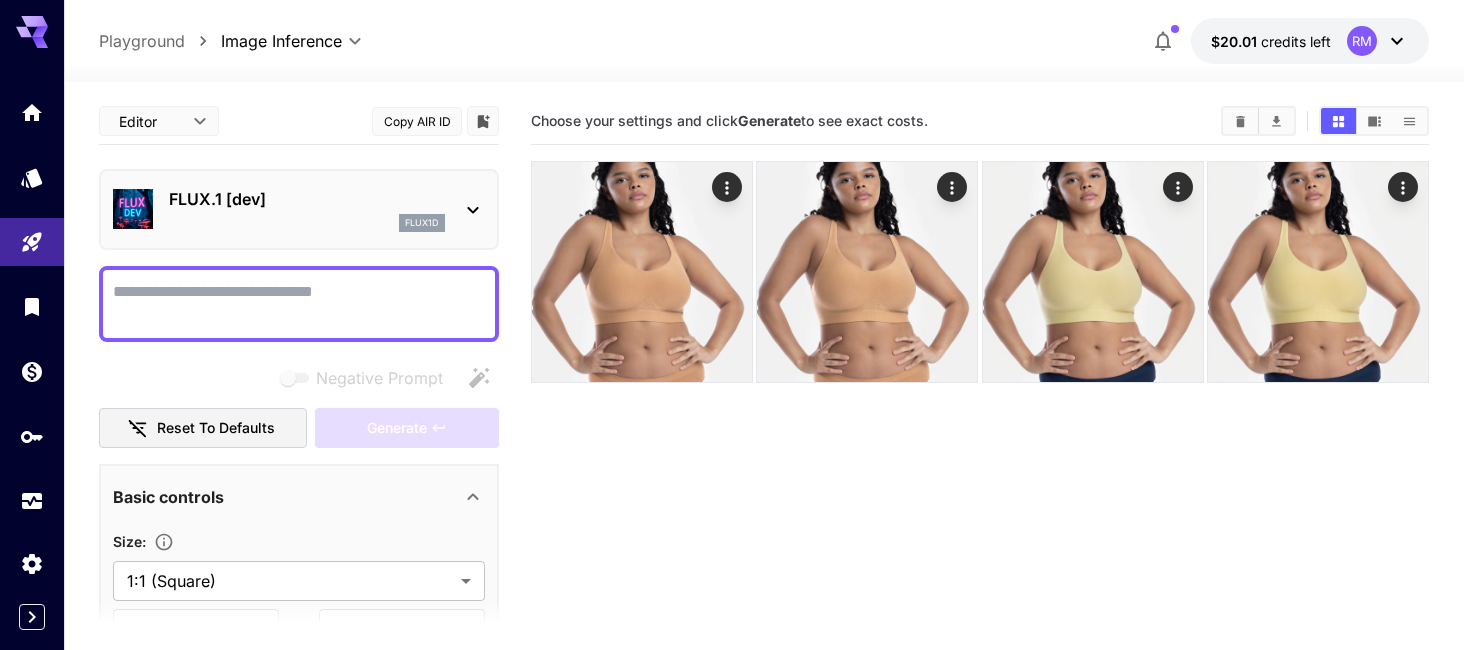 click on "**********" at bounding box center [299, 684] 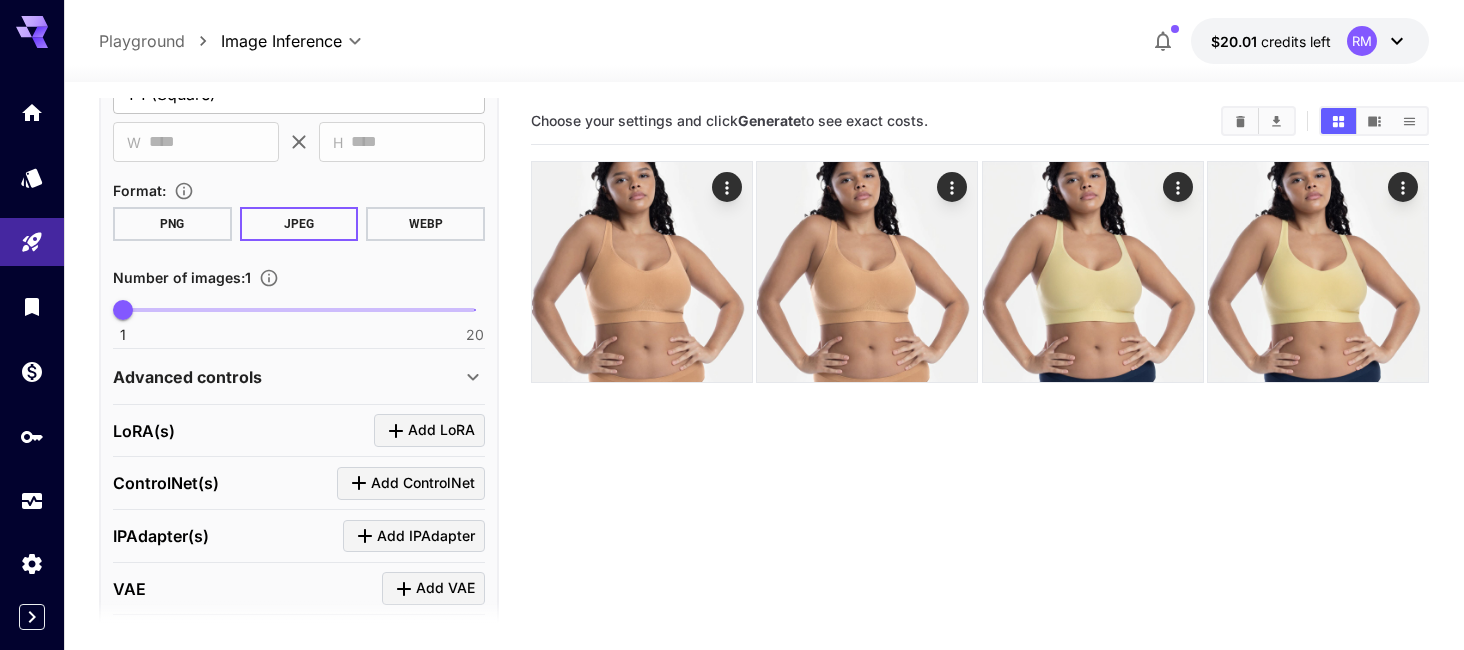 scroll, scrollTop: 669, scrollLeft: 0, axis: vertical 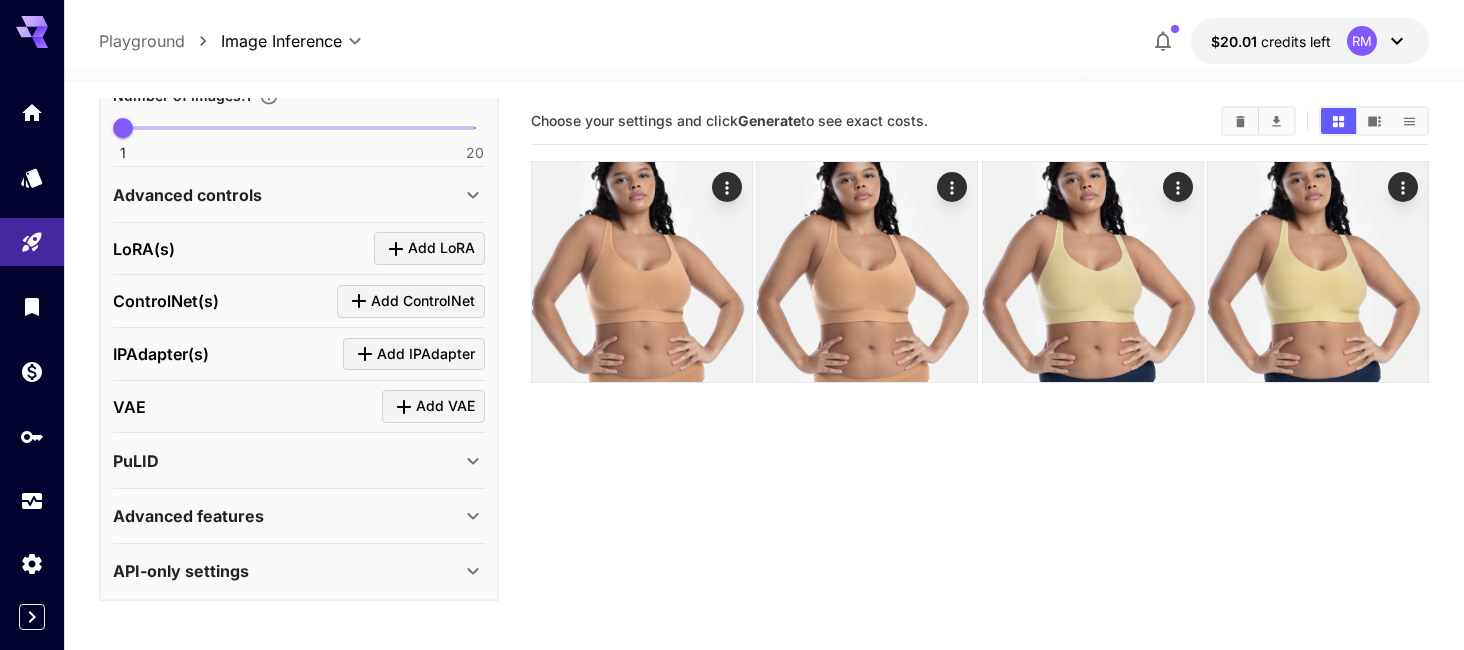click on "PuLID" at bounding box center (287, 461) 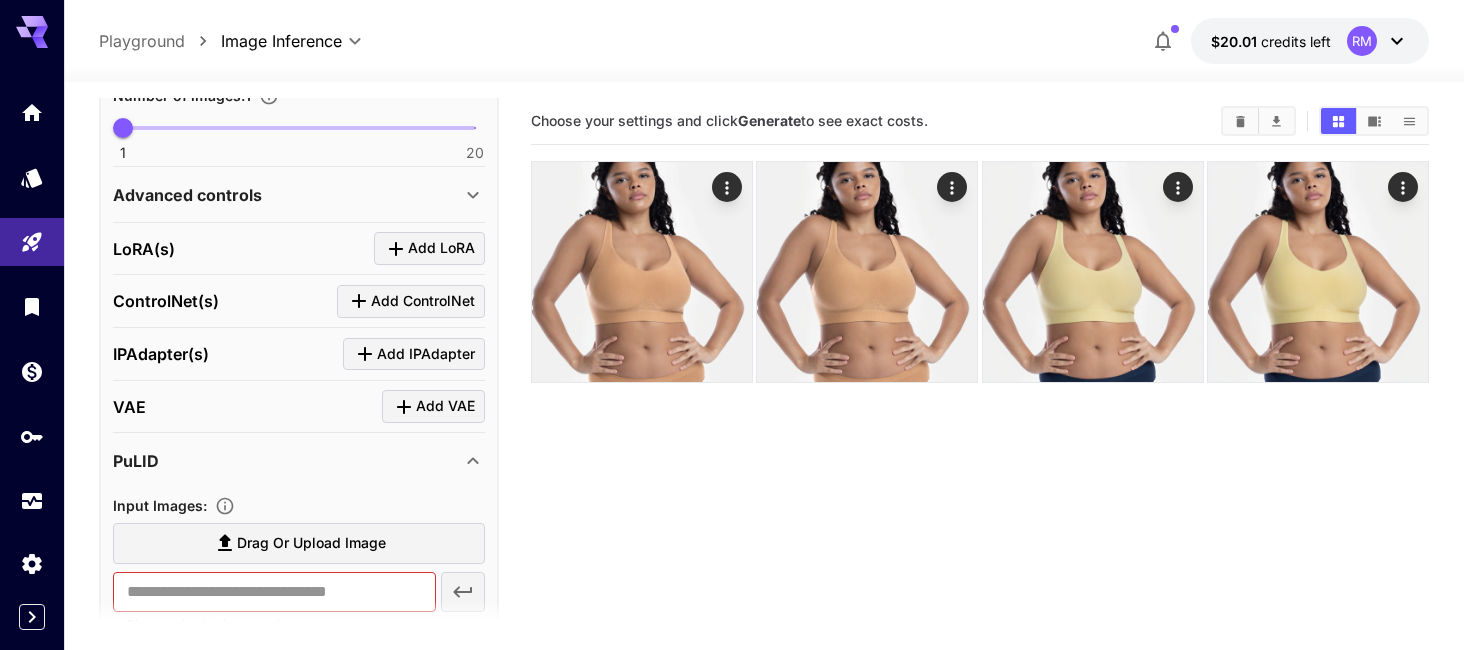 click on "PuLID" at bounding box center (287, 461) 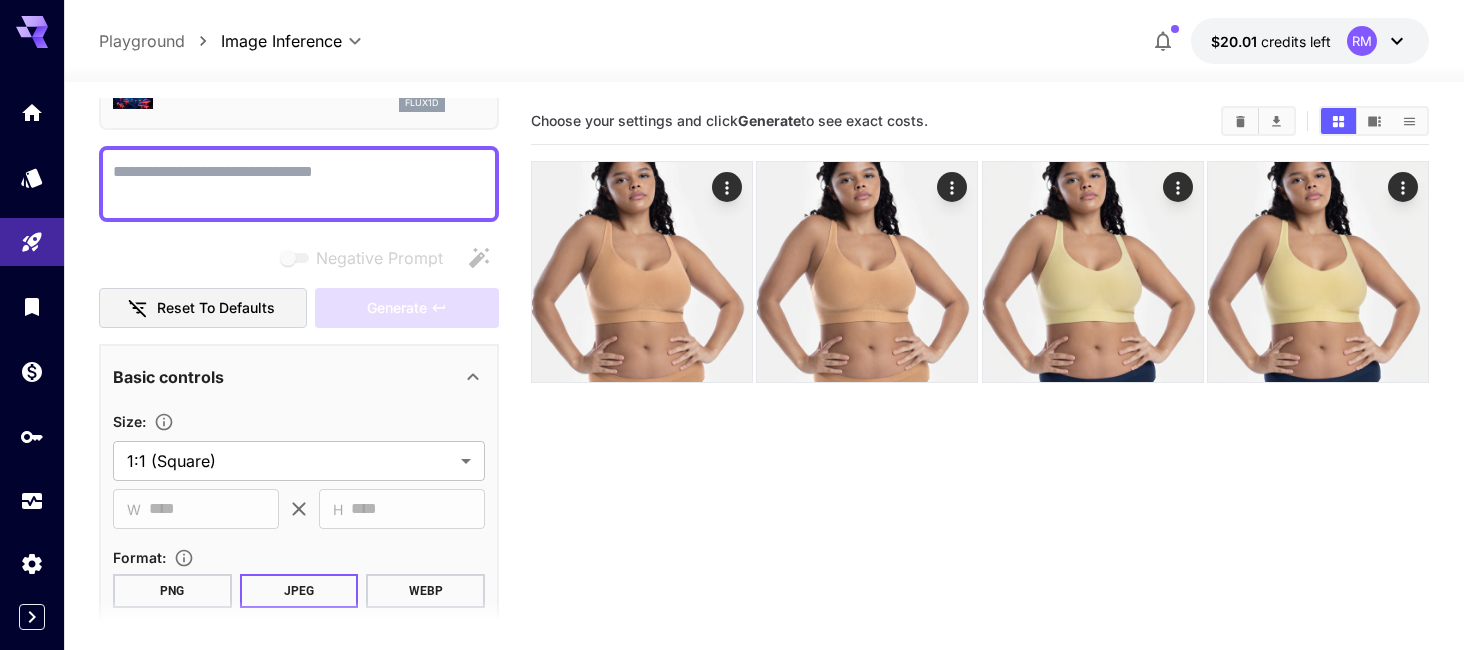 scroll, scrollTop: 0, scrollLeft: 0, axis: both 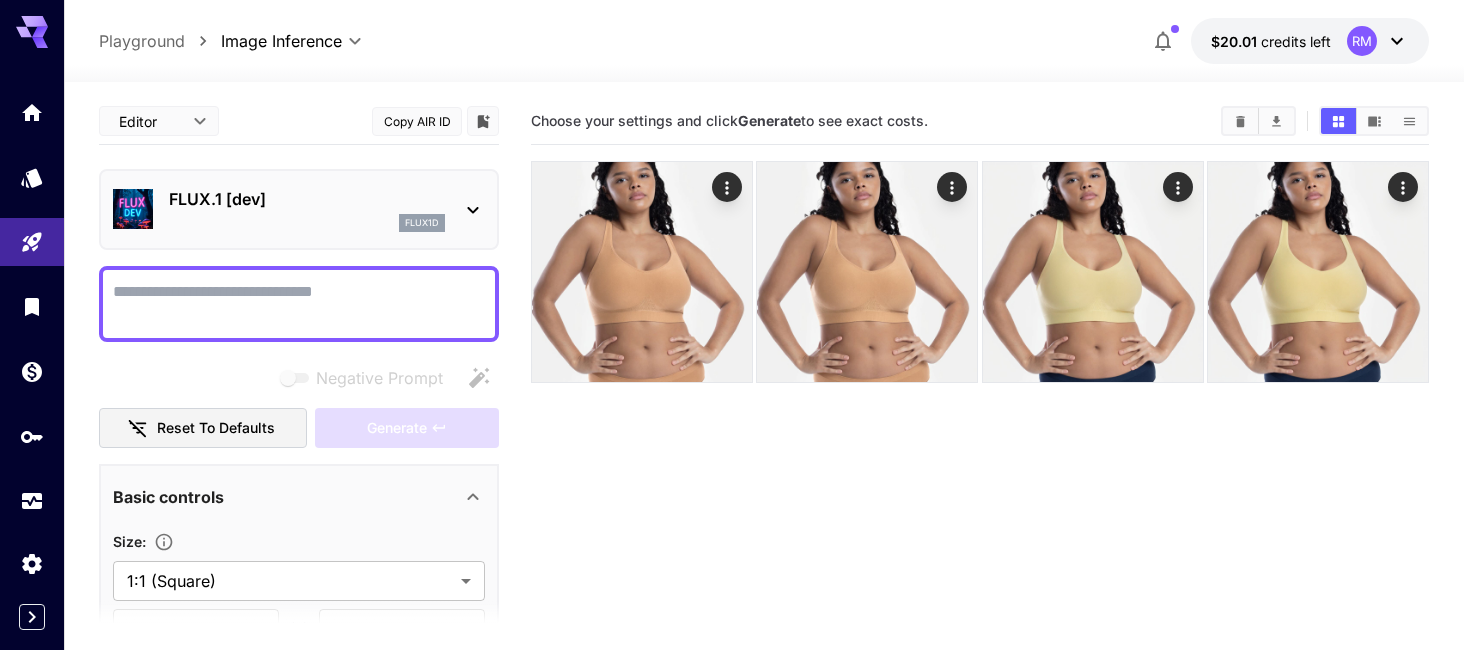click on "FLUX.1 [dev] flux1d" at bounding box center (299, 209) 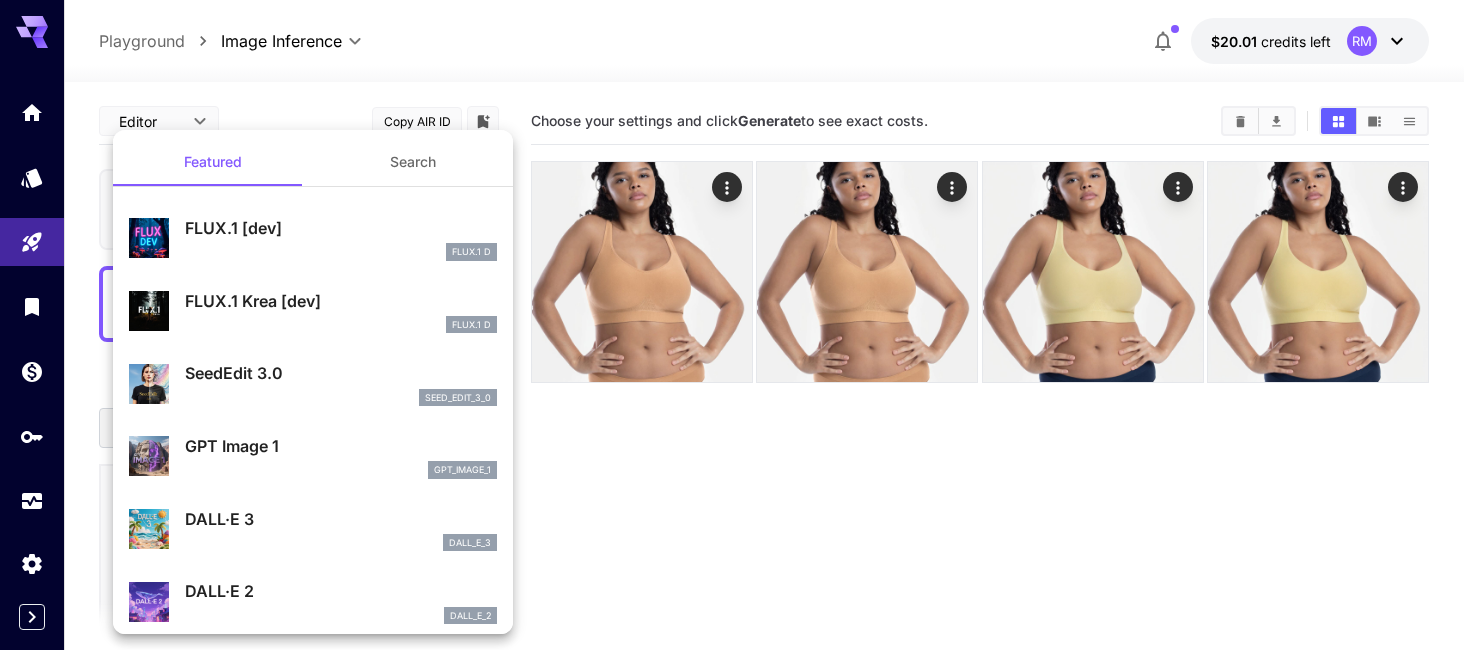click on "Search" at bounding box center [413, 162] 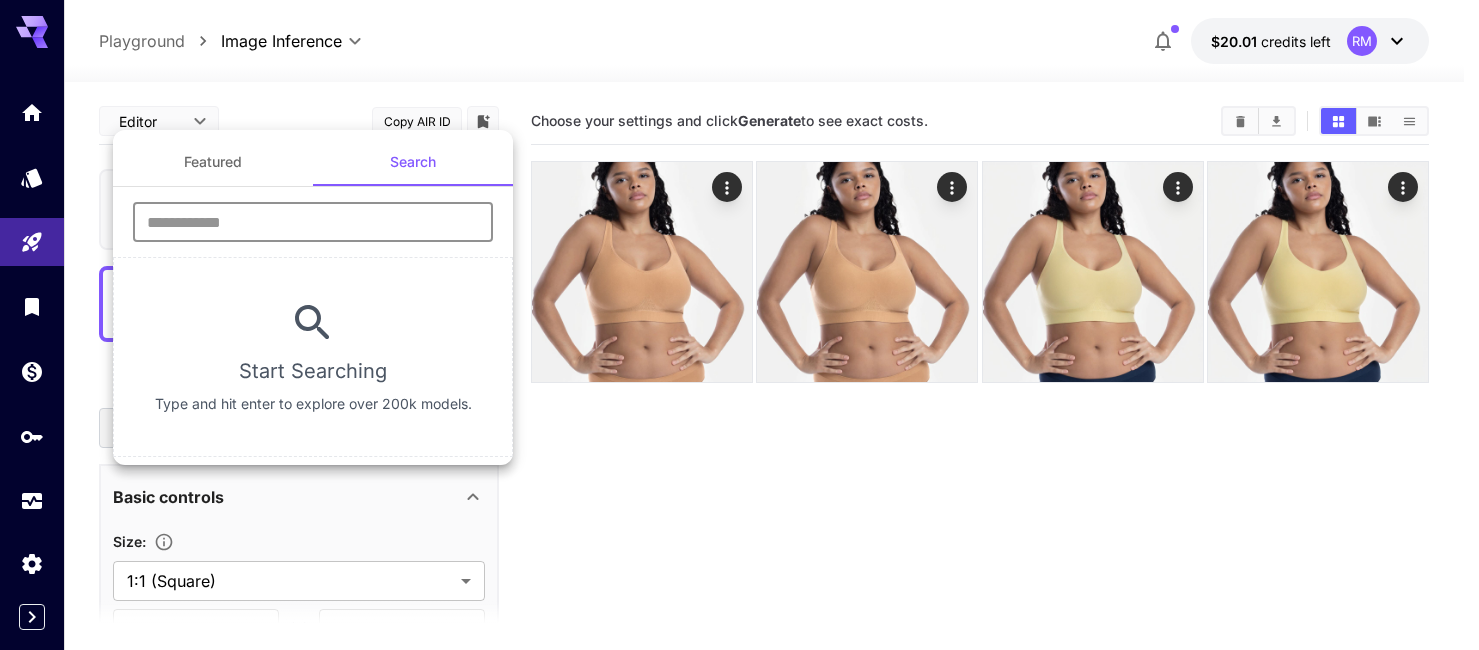 click at bounding box center (313, 222) 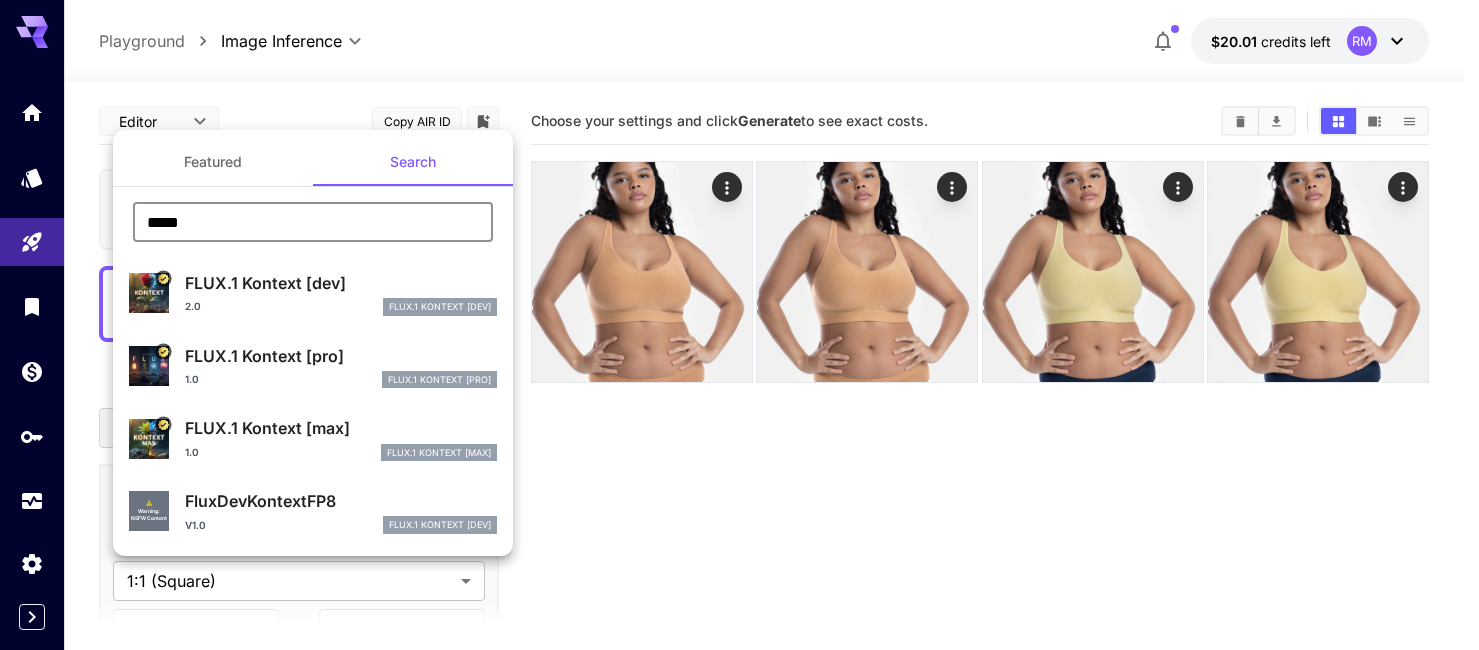 type on "*****" 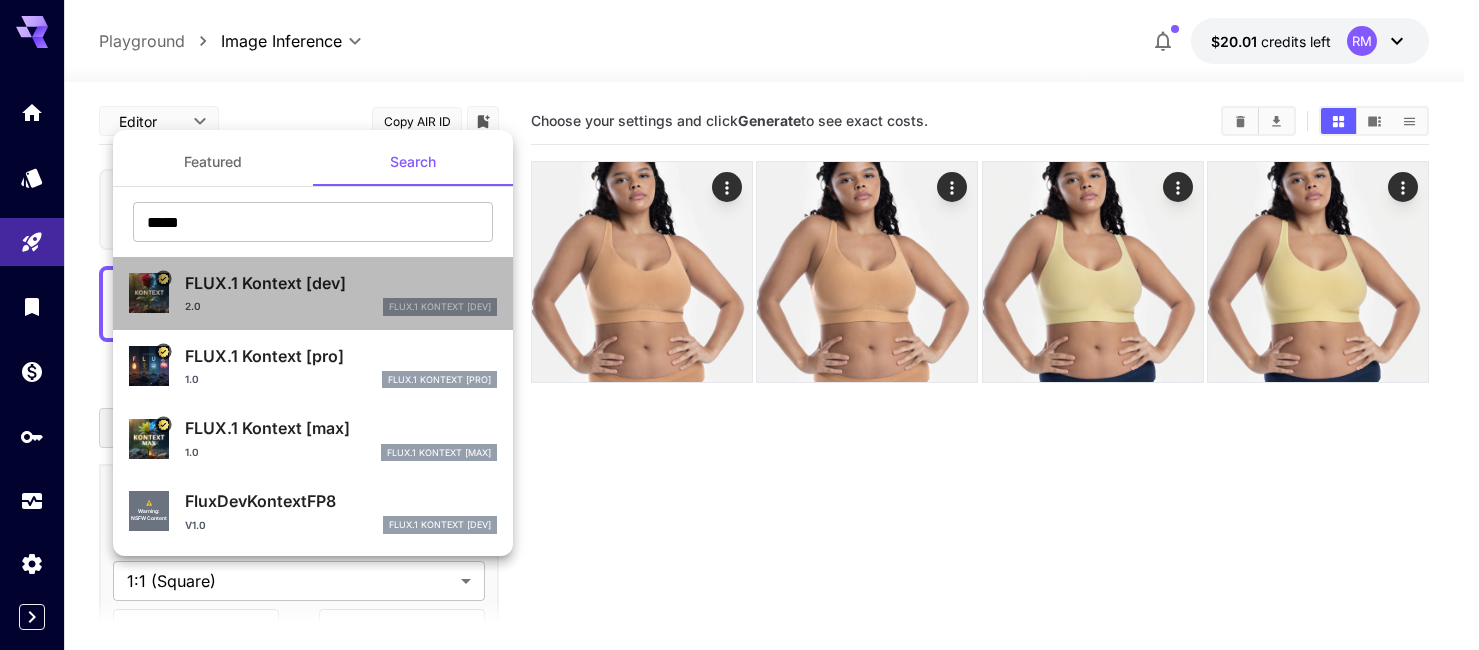 click on "FLUX.1 Kontext [dev]" at bounding box center (341, 283) 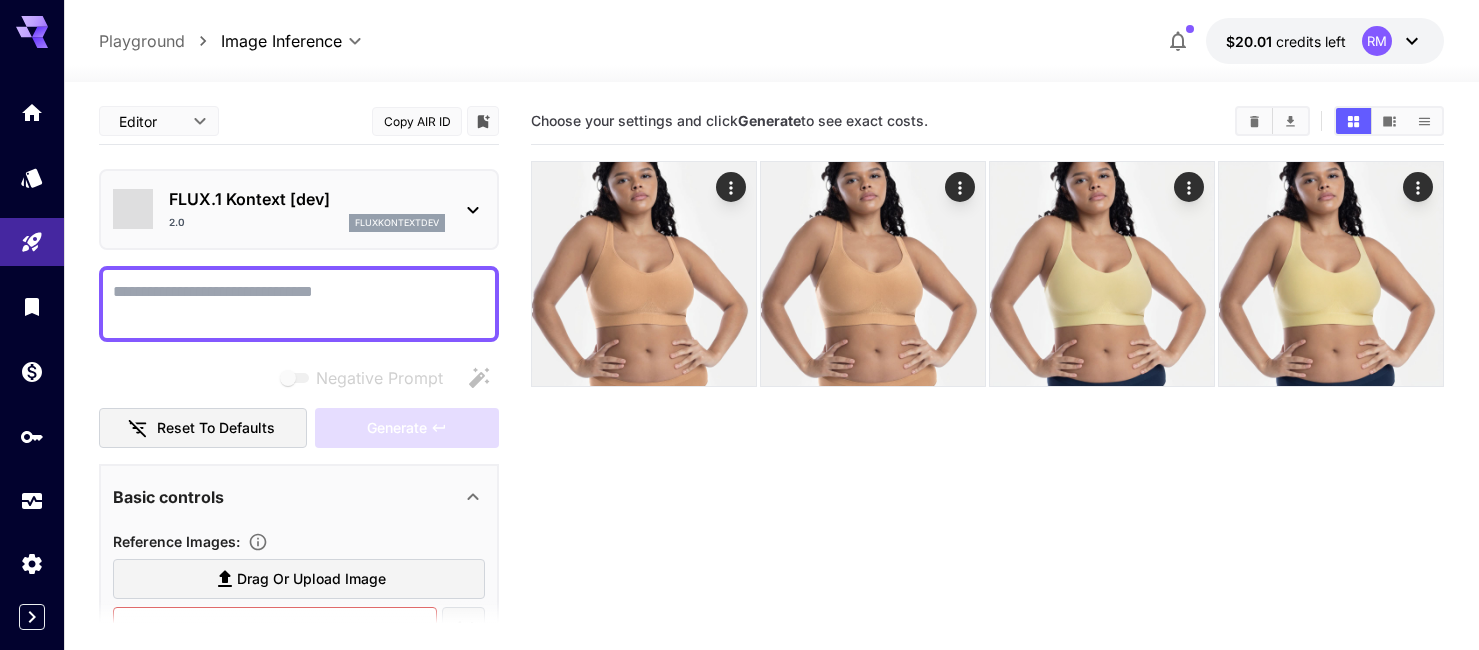 type on "*******" 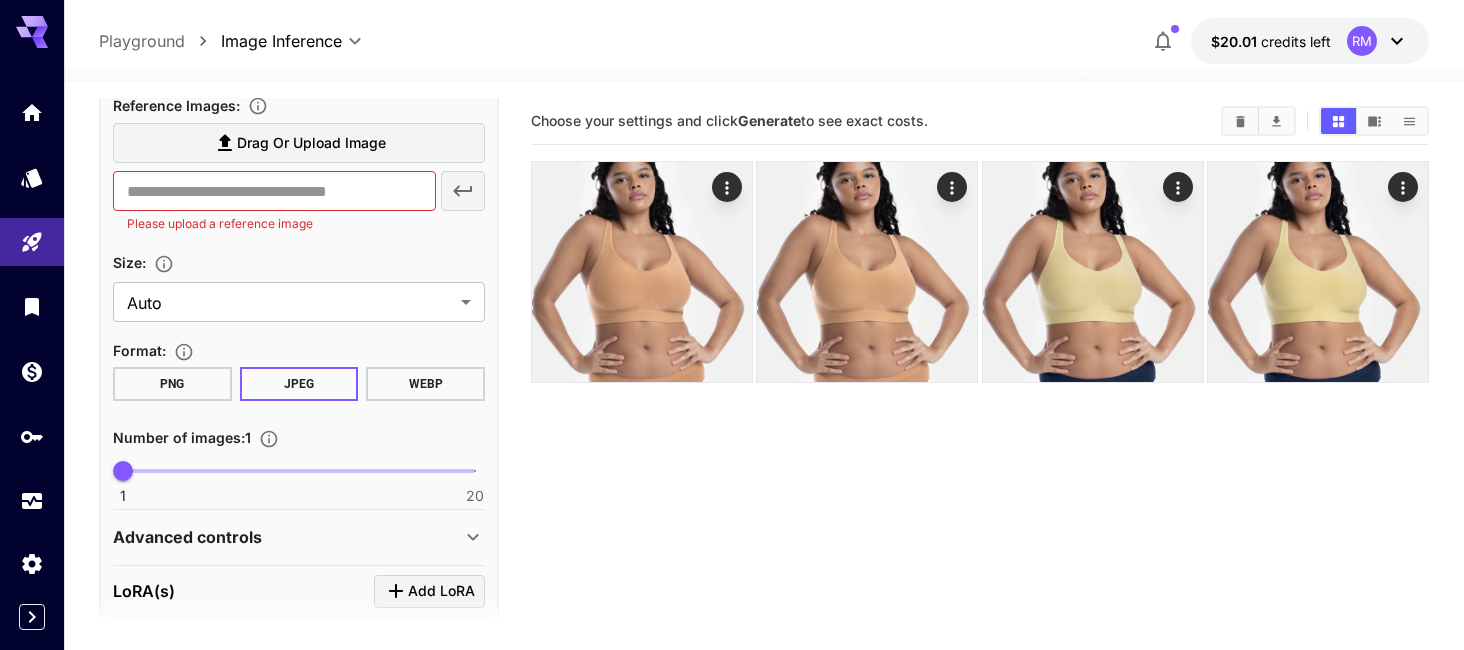 scroll, scrollTop: 565, scrollLeft: 0, axis: vertical 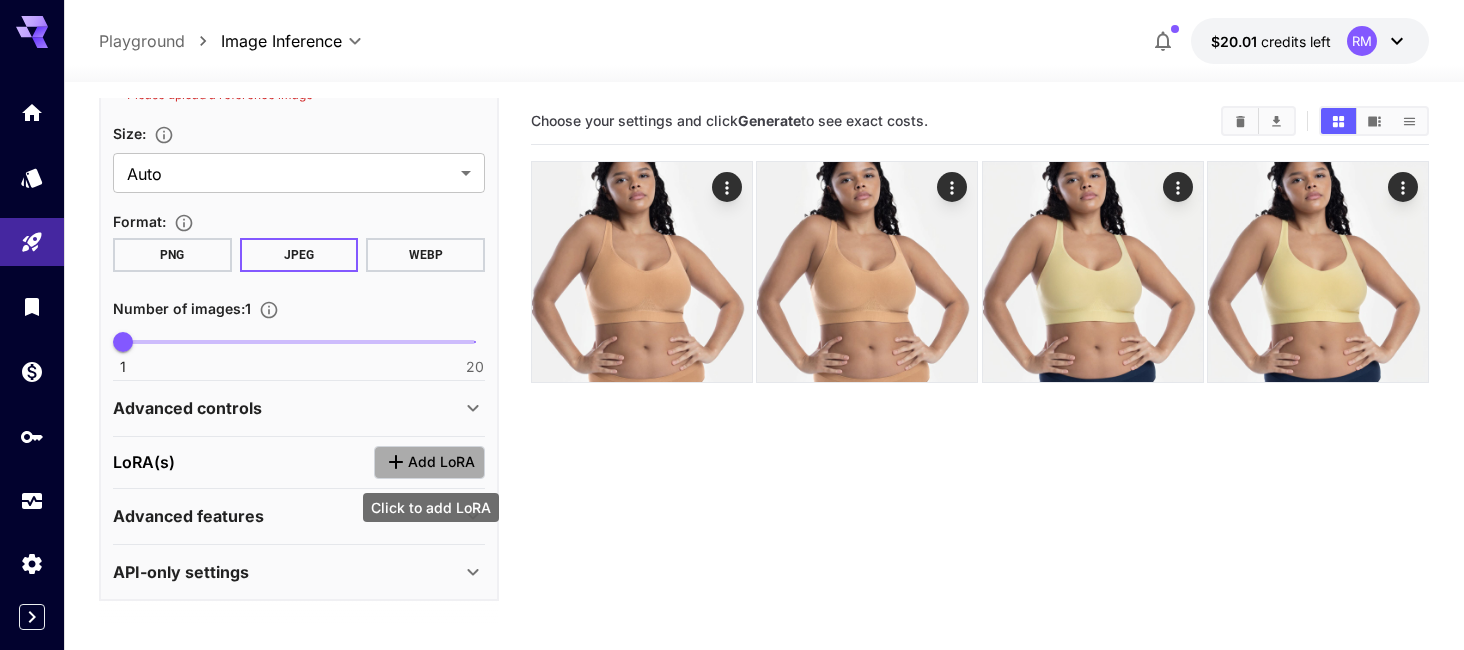 click on "Add LoRA" at bounding box center [441, 462] 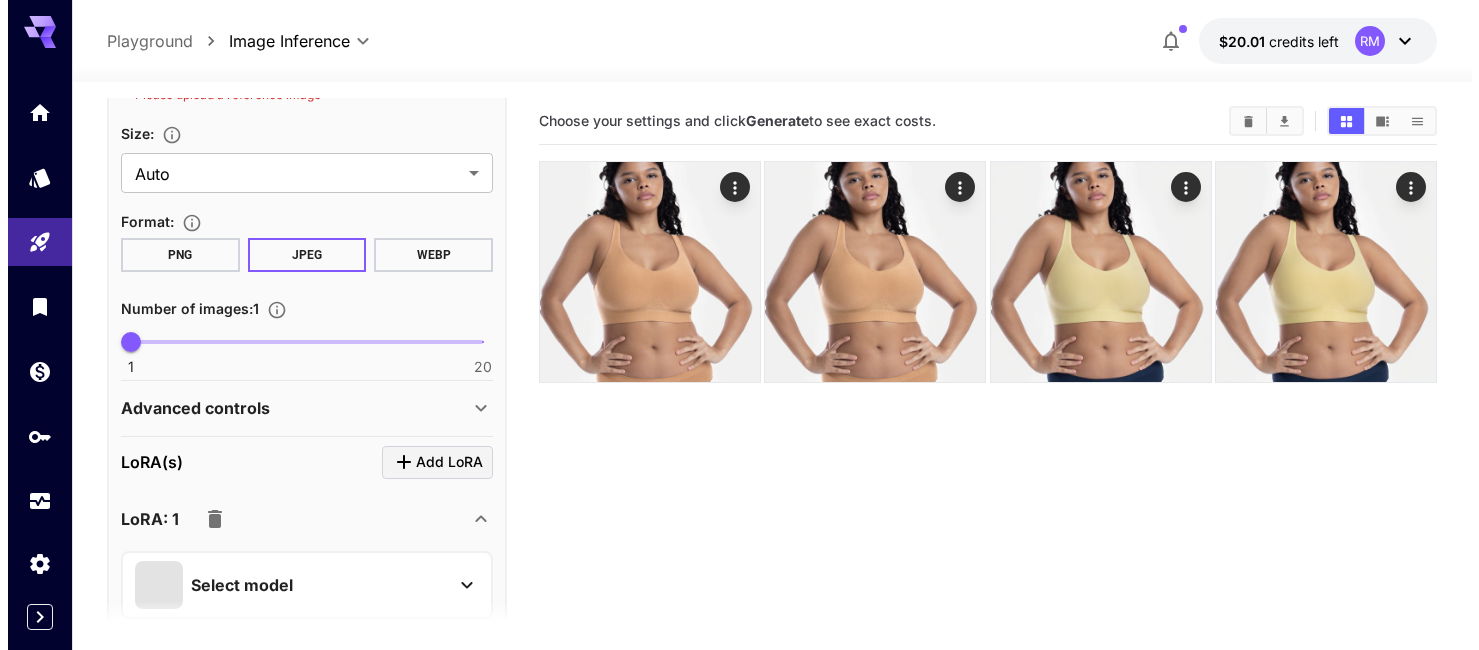 scroll, scrollTop: 792, scrollLeft: 0, axis: vertical 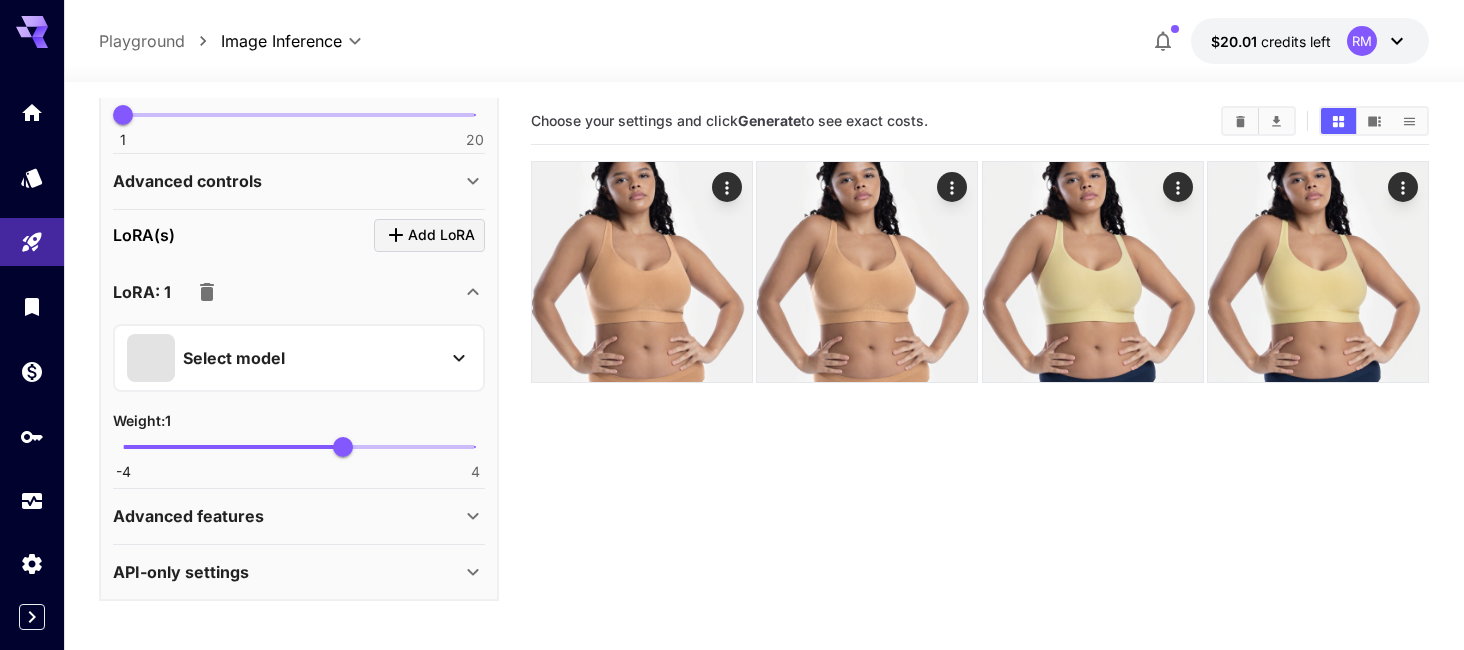 click on "Select model" at bounding box center [283, 358] 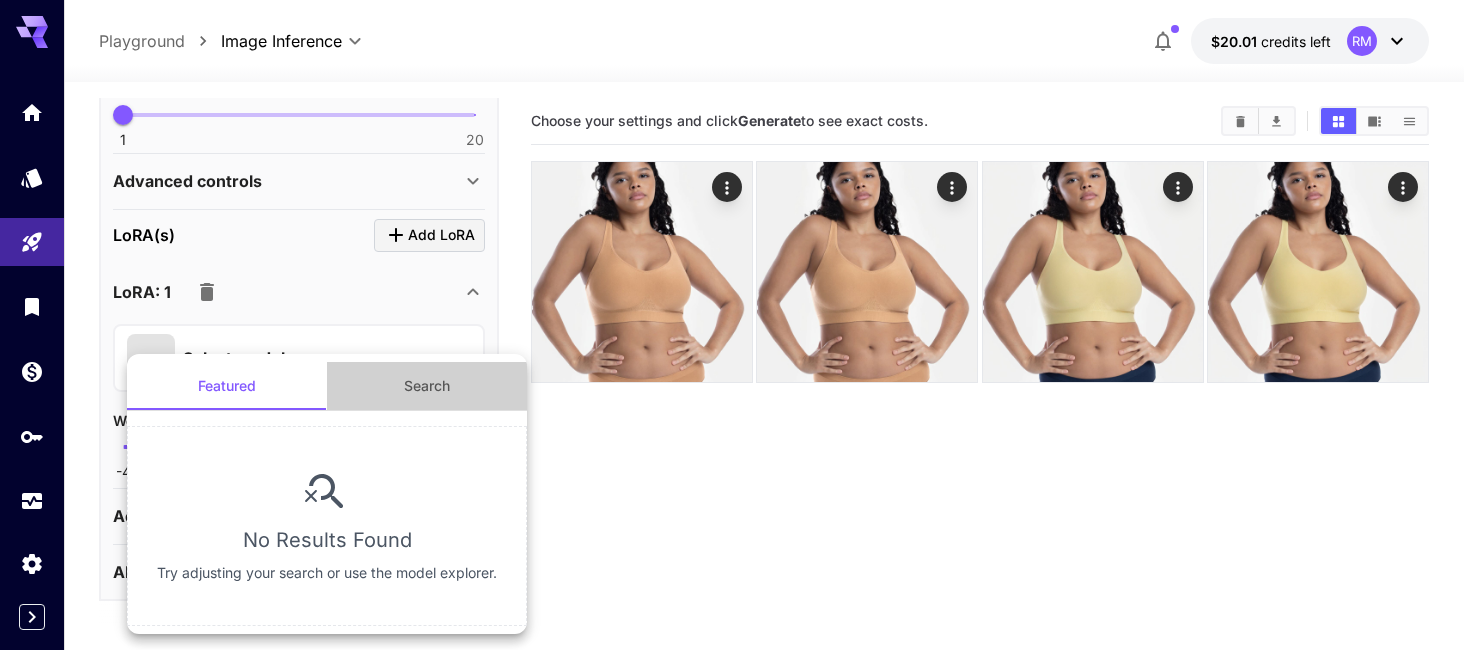click on "Search" at bounding box center (427, 386) 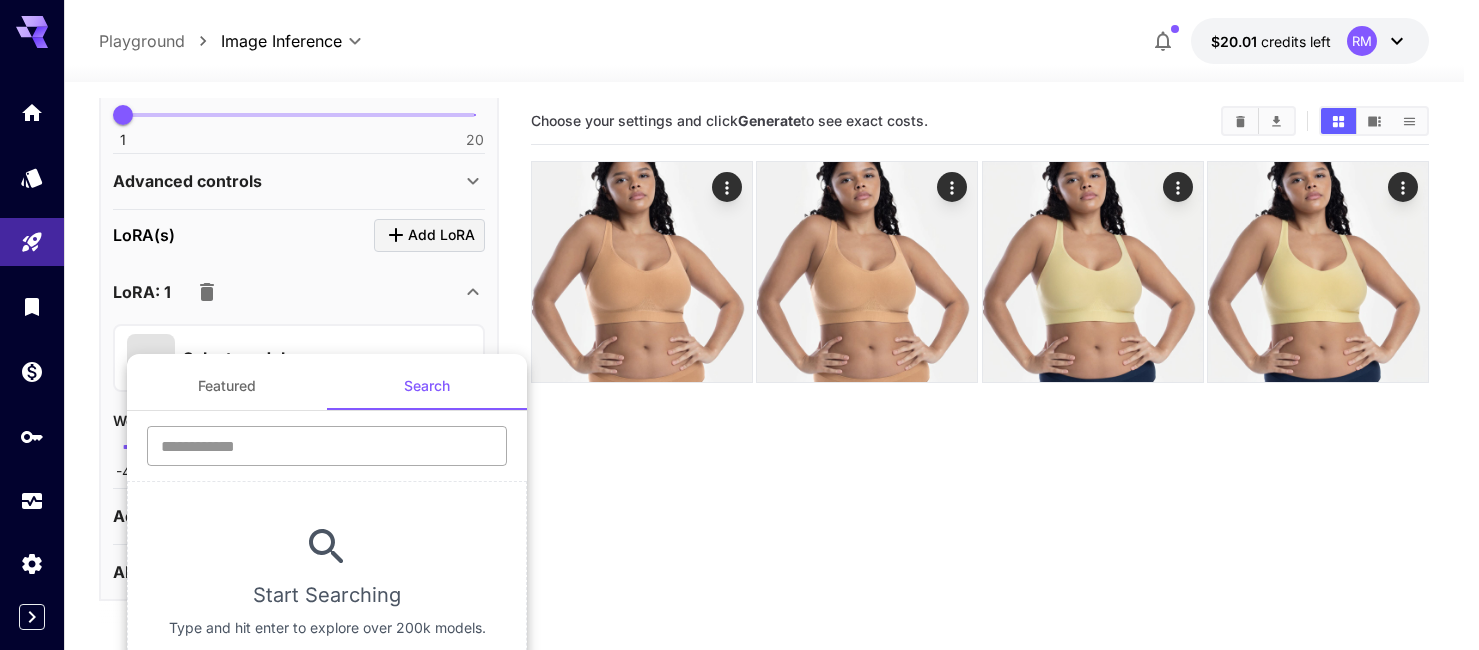 click at bounding box center [327, 446] 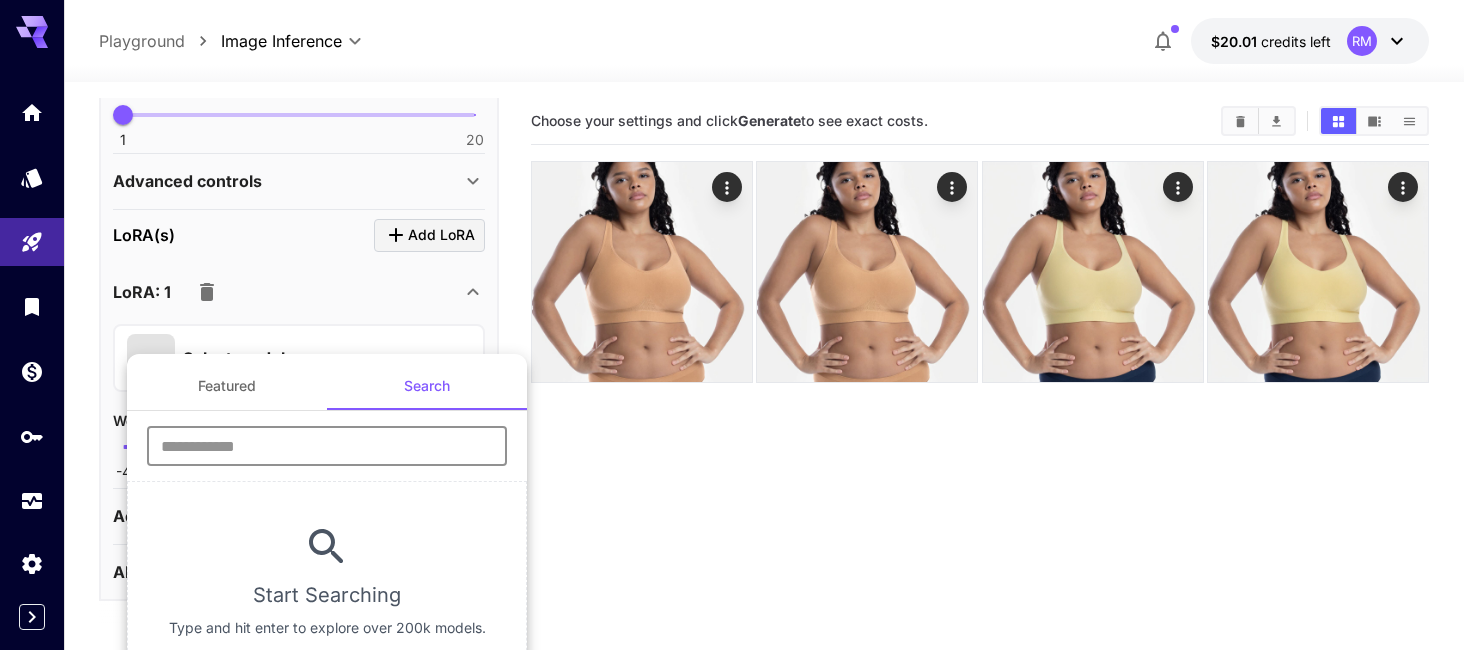 type on "******" 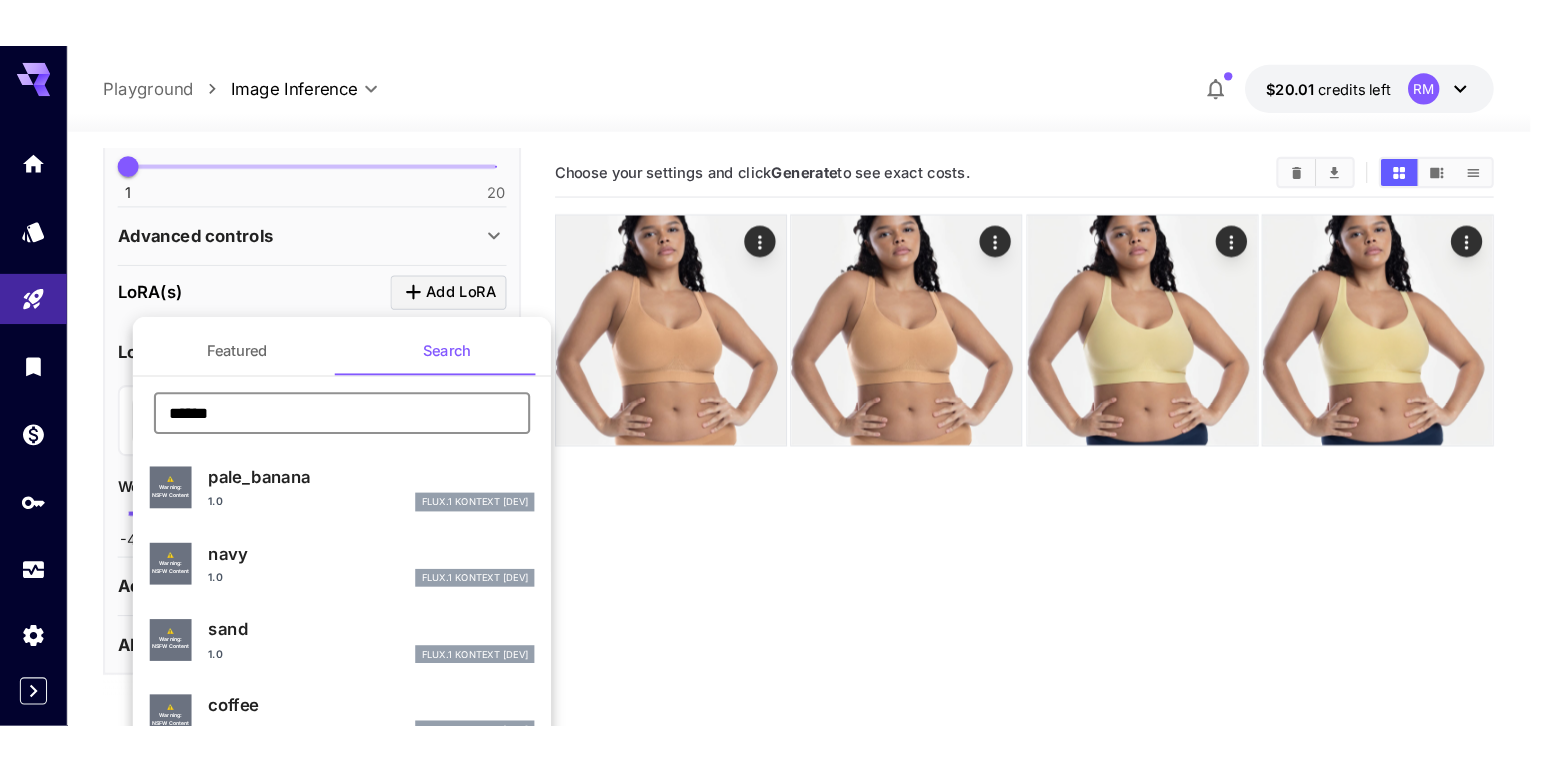 scroll, scrollTop: 67, scrollLeft: 0, axis: vertical 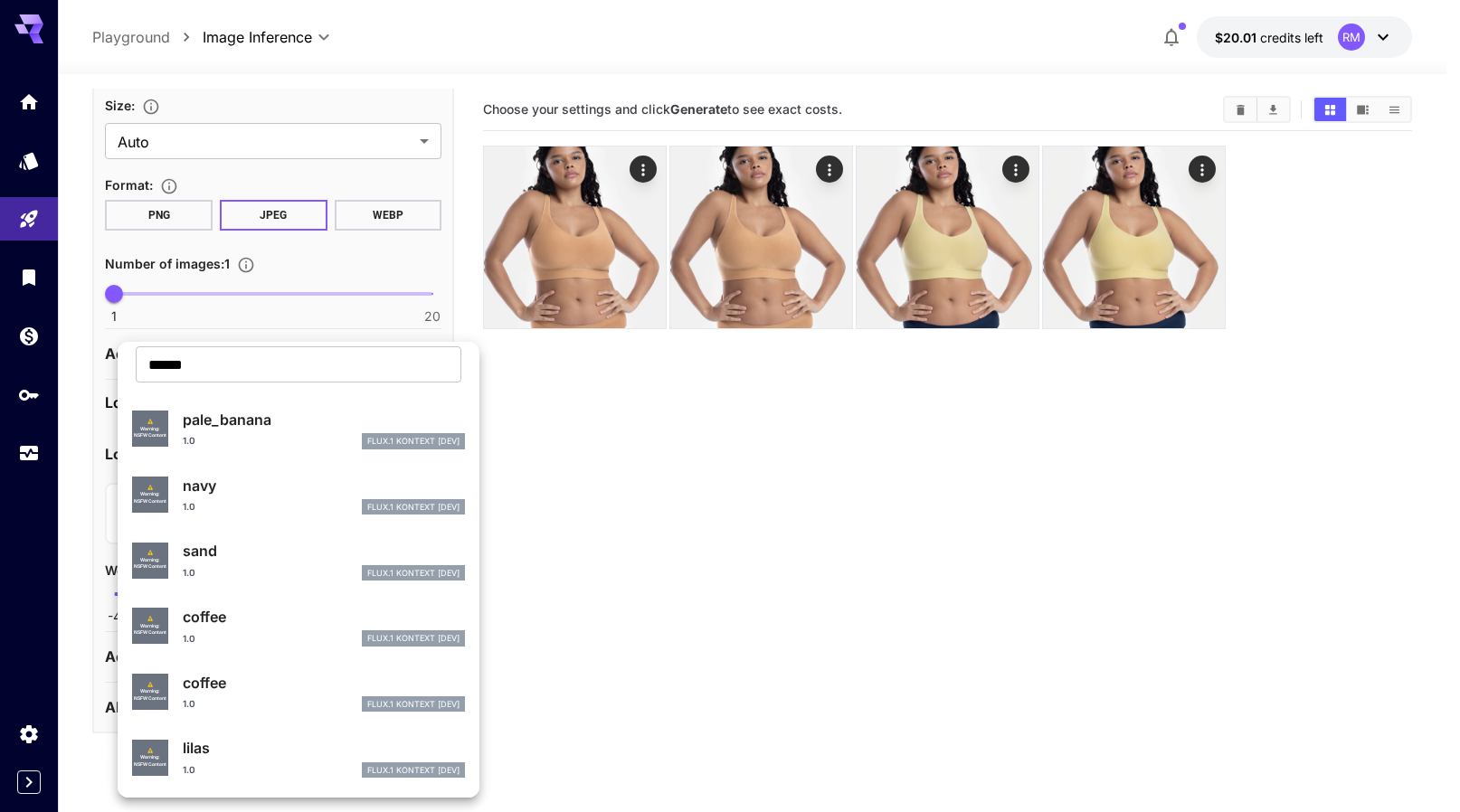 type 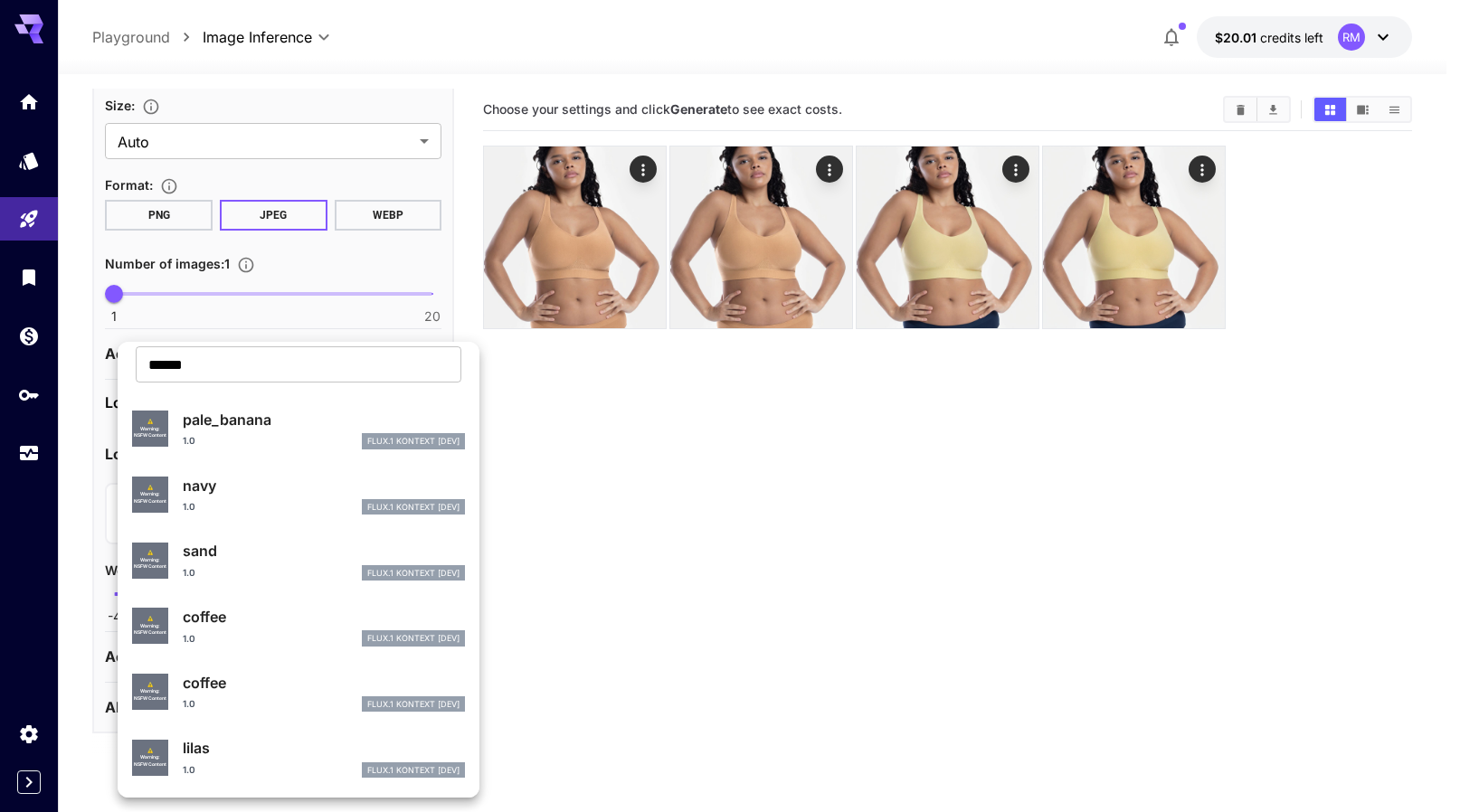 click at bounding box center [730, 406] 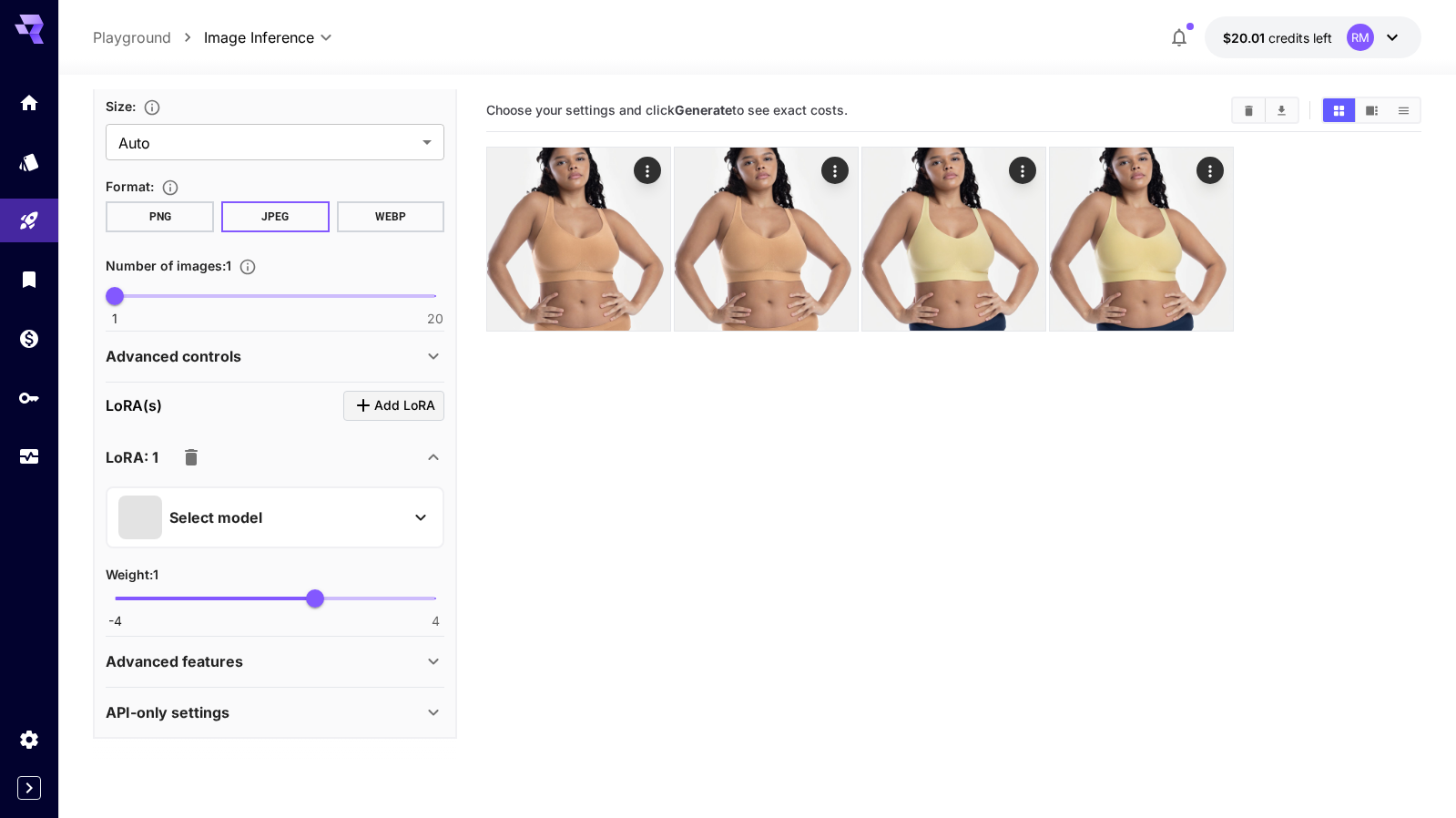type 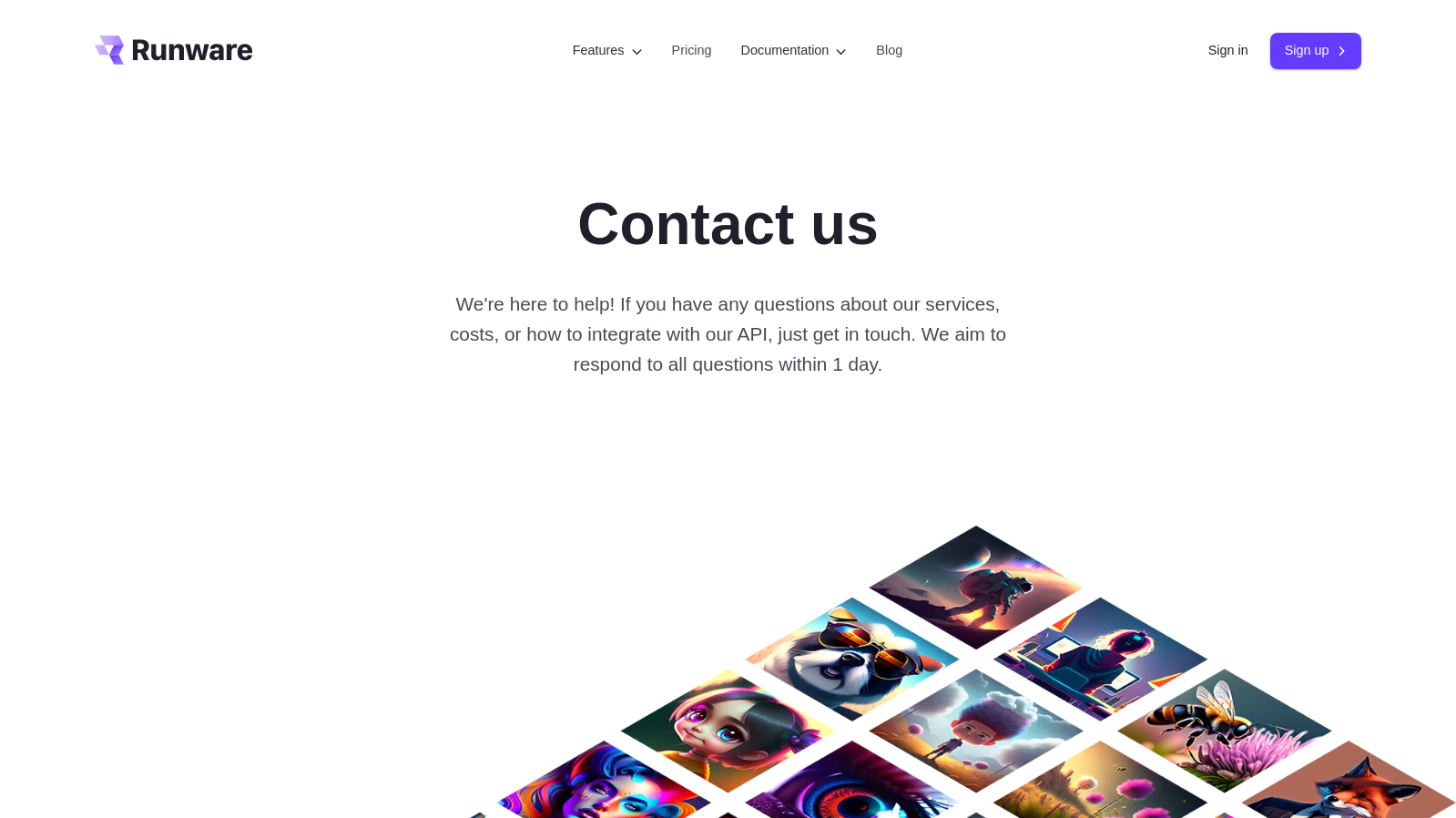 scroll, scrollTop: 0, scrollLeft: 0, axis: both 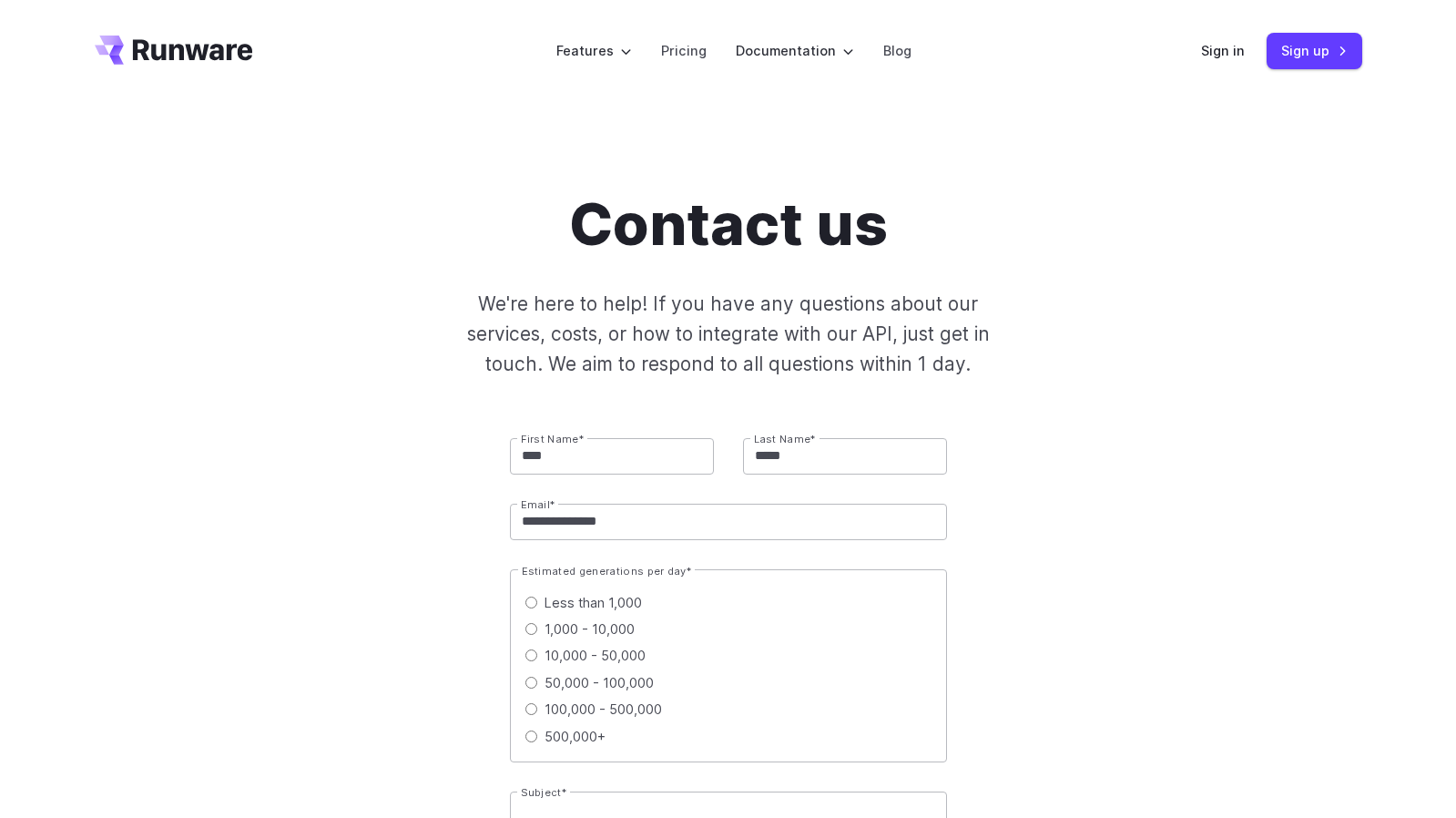 click on "**********" at bounding box center [728, 765] 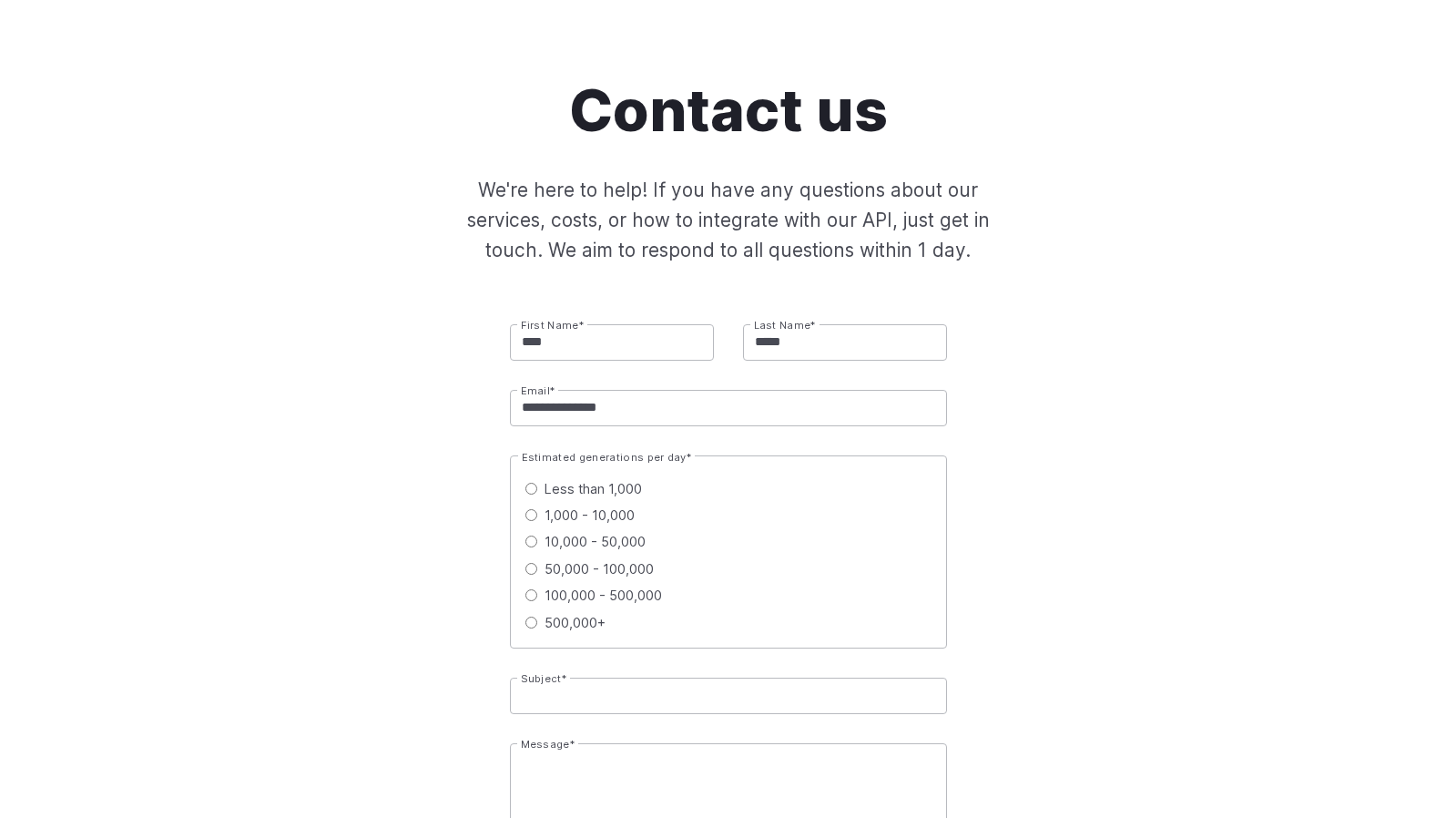 scroll, scrollTop: 208, scrollLeft: 0, axis: vertical 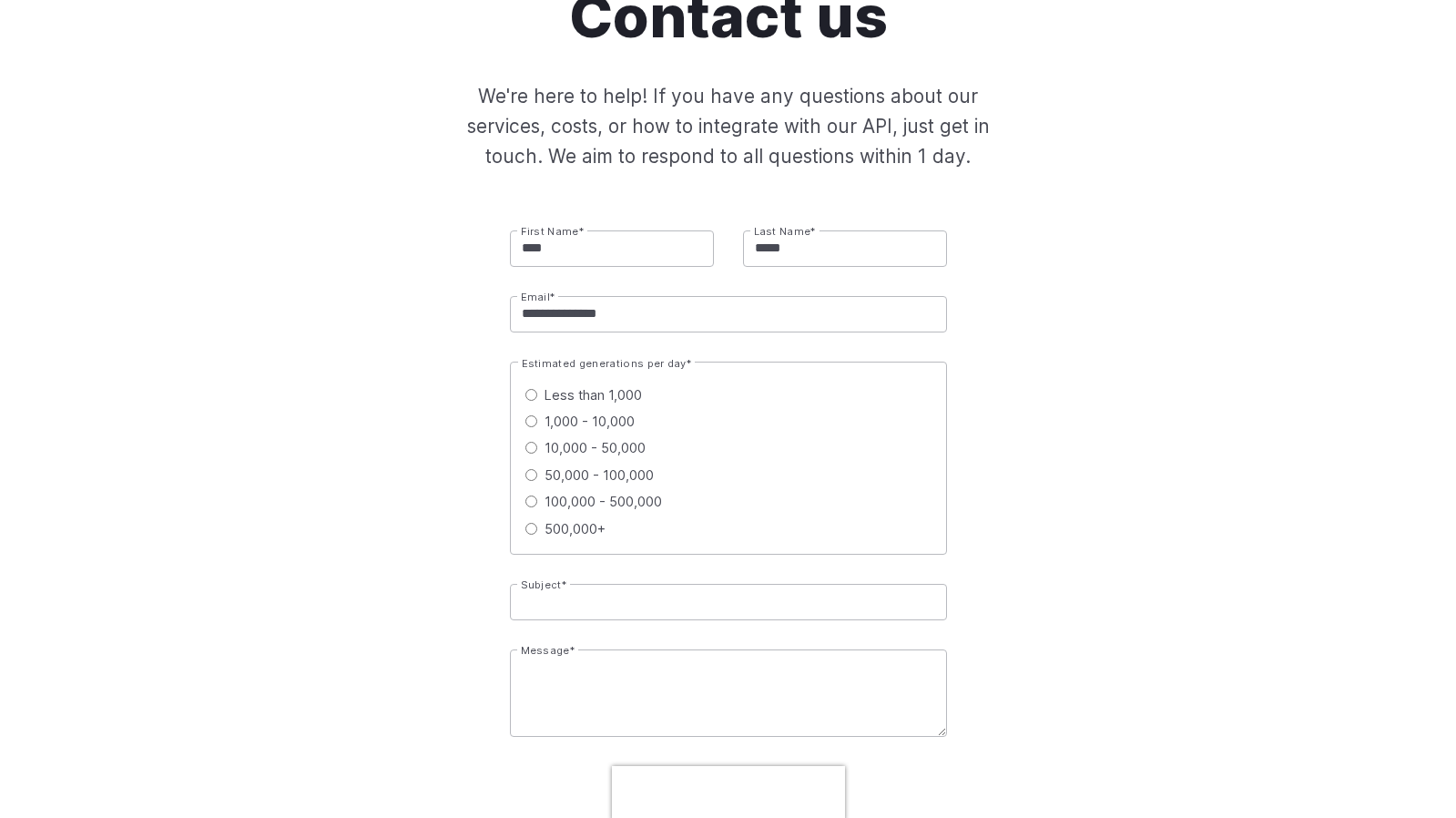 click on "Subject *" at bounding box center [728, 602] 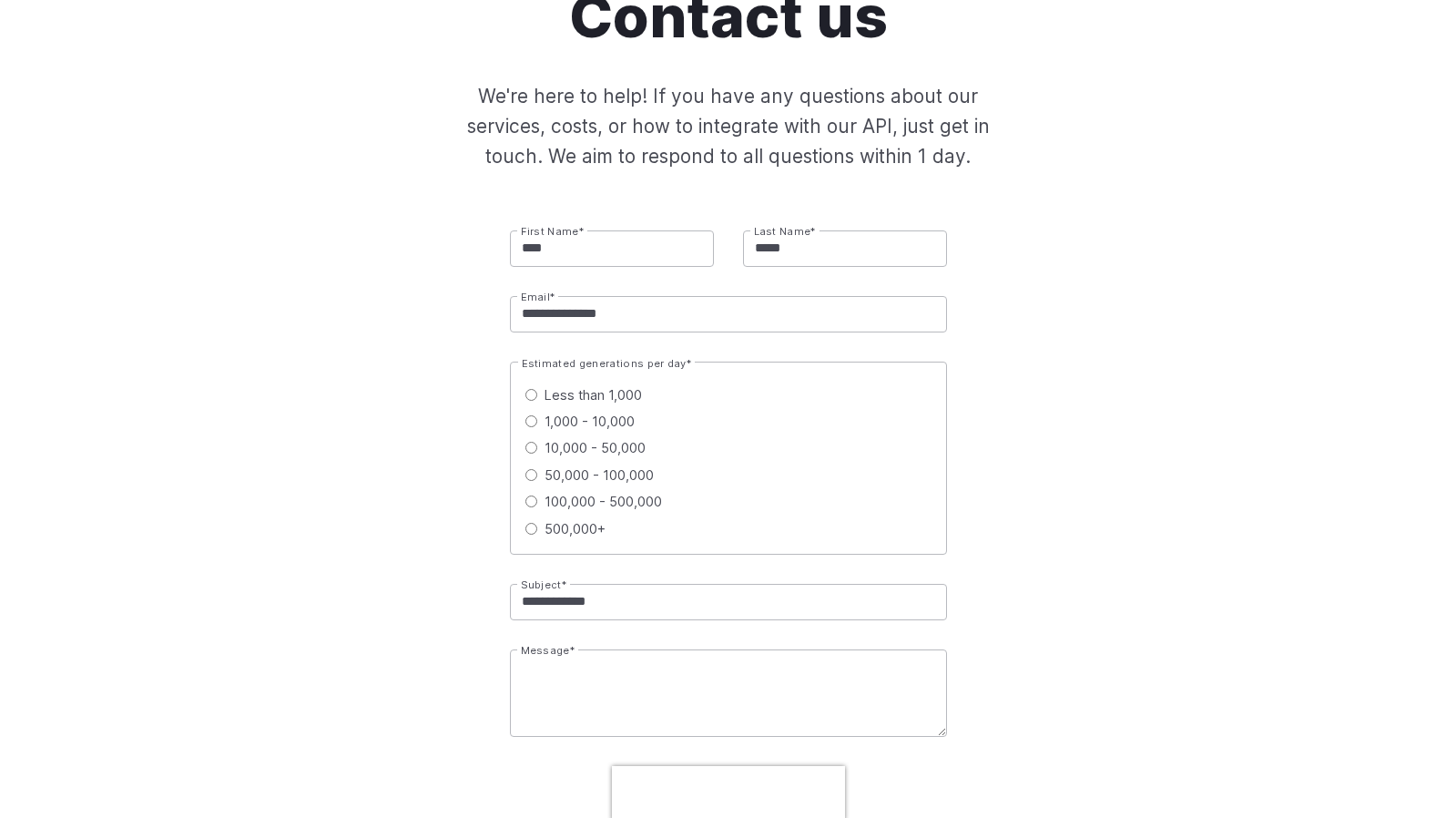 type on "**********" 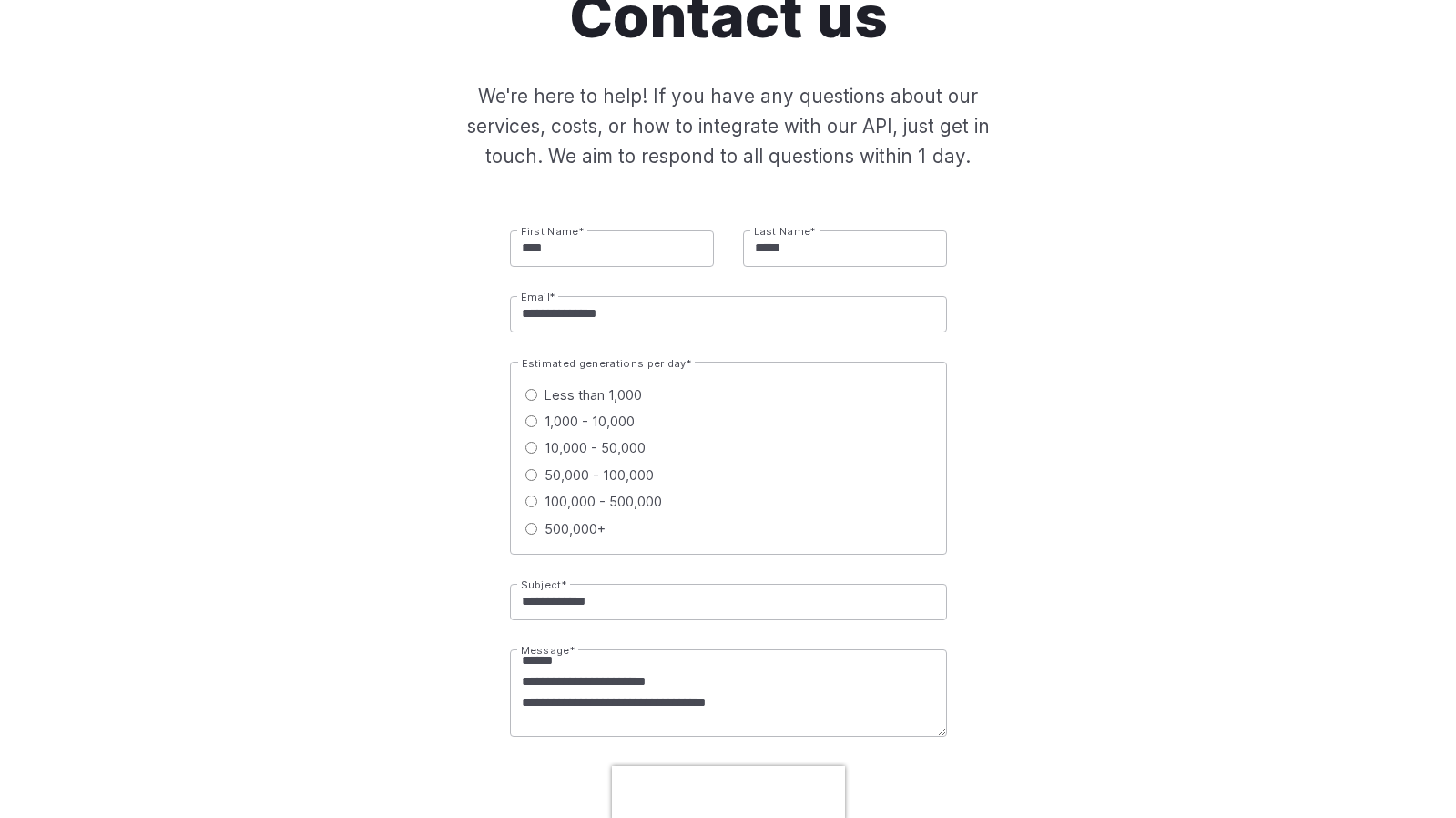 click on "**********" at bounding box center [728, 693] 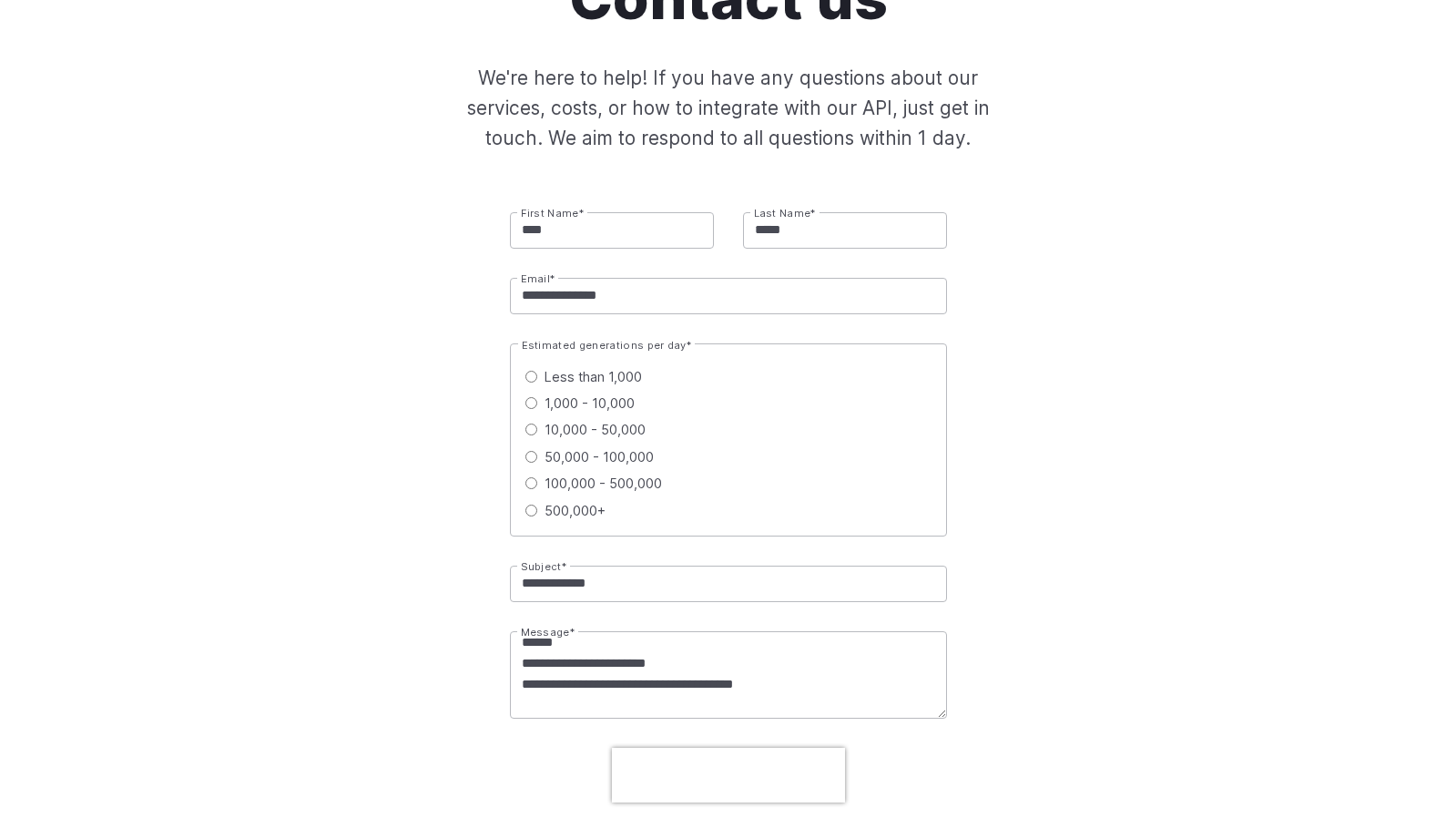 scroll, scrollTop: 538, scrollLeft: 0, axis: vertical 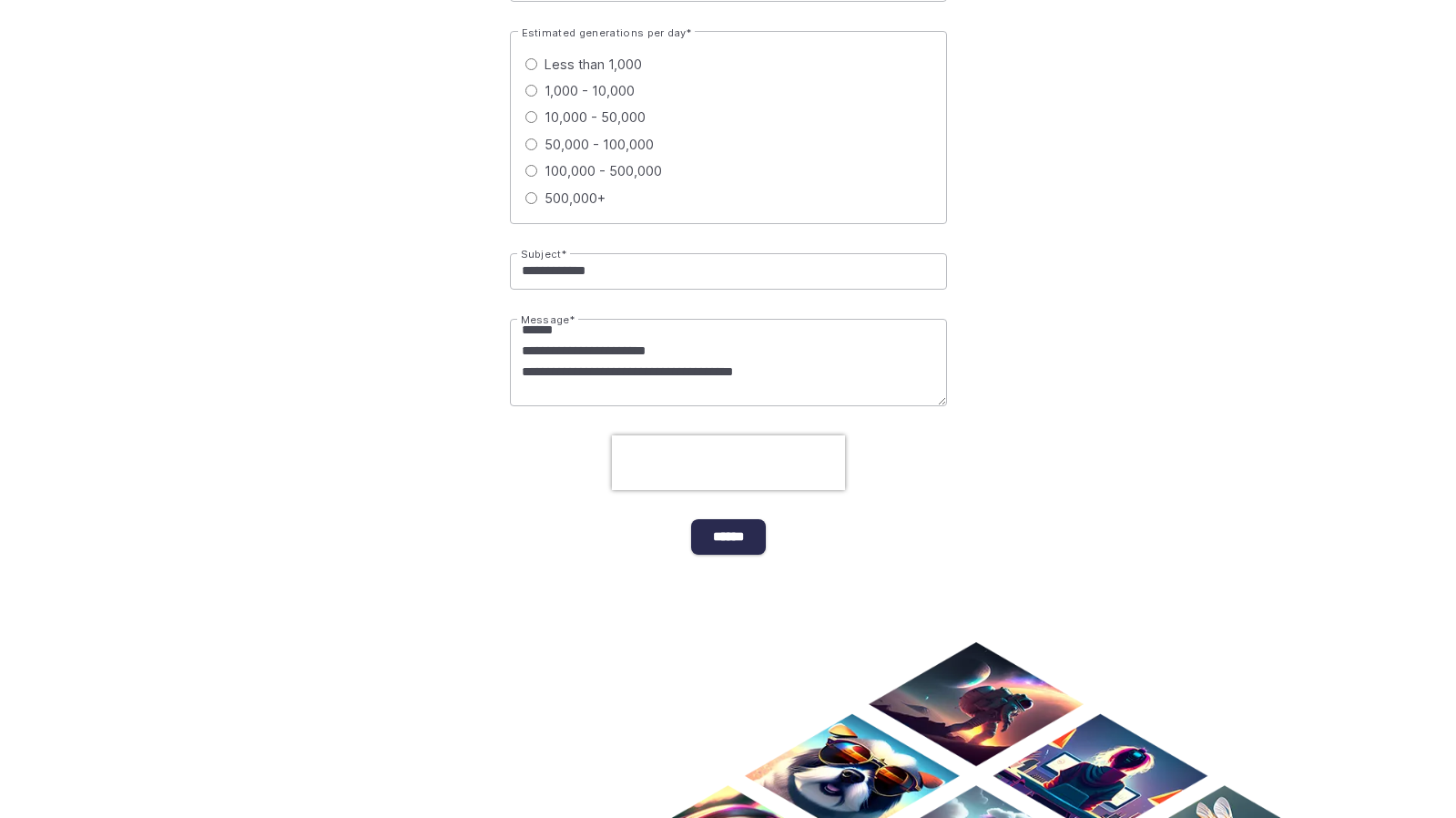 type on "**********" 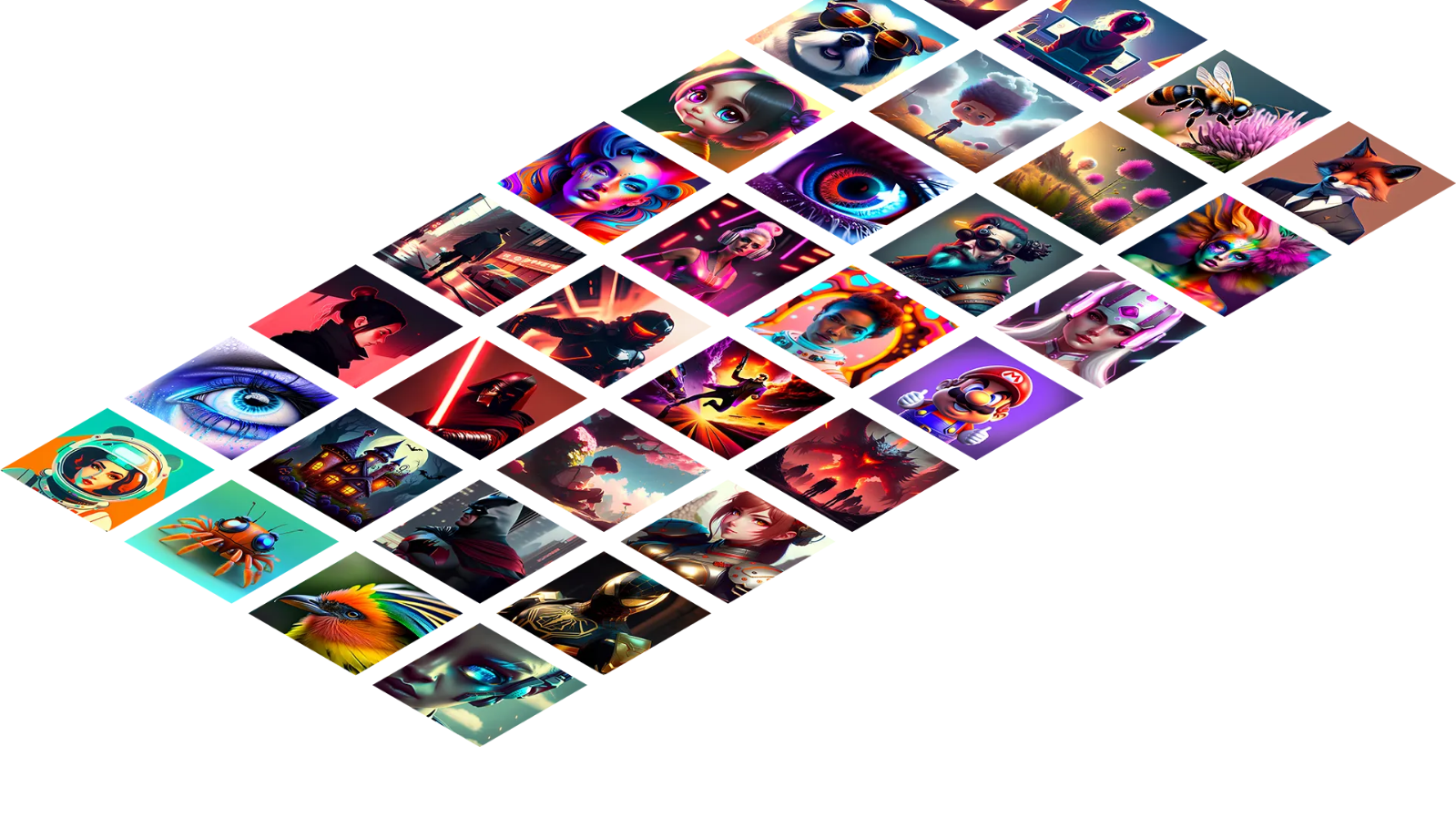 scroll, scrollTop: 956, scrollLeft: 0, axis: vertical 